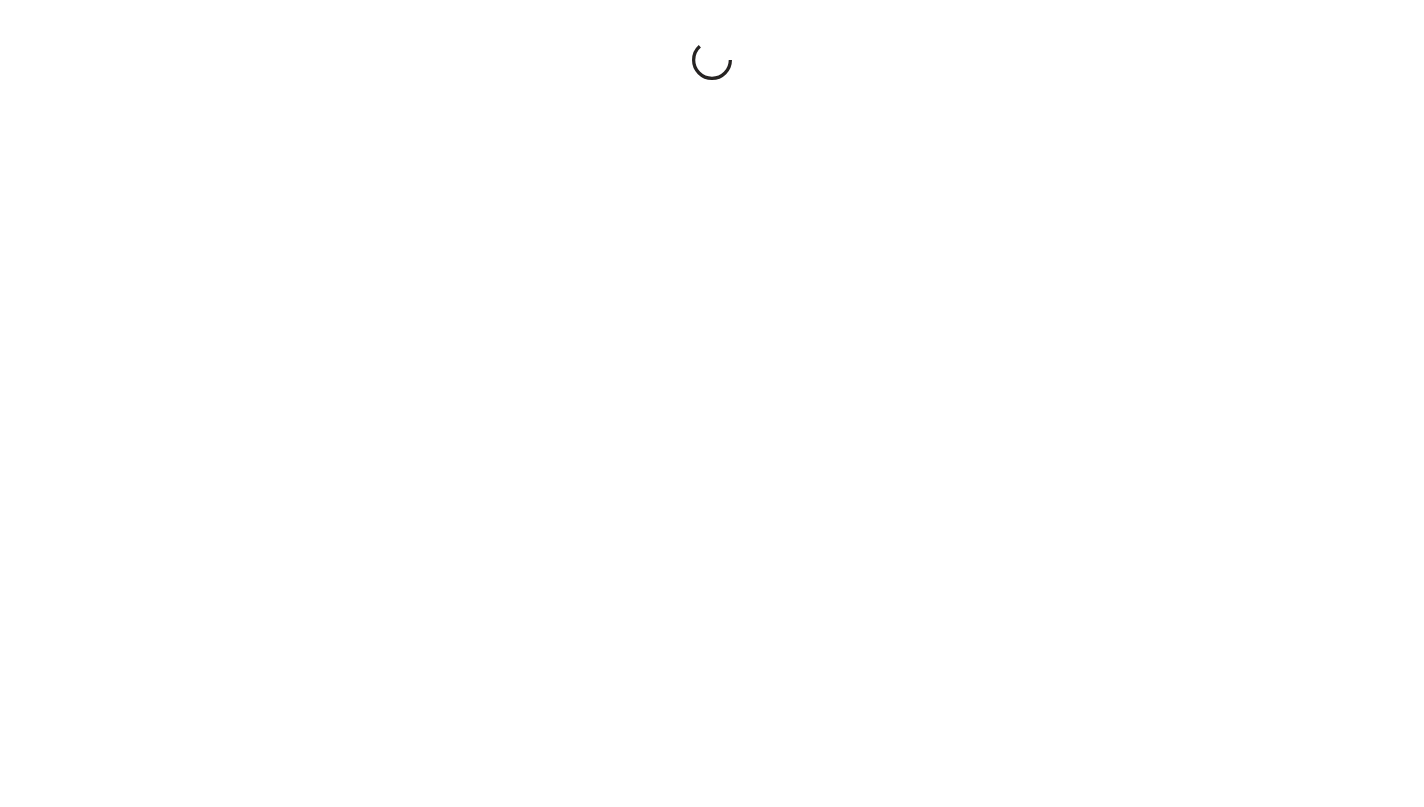 scroll, scrollTop: 0, scrollLeft: 0, axis: both 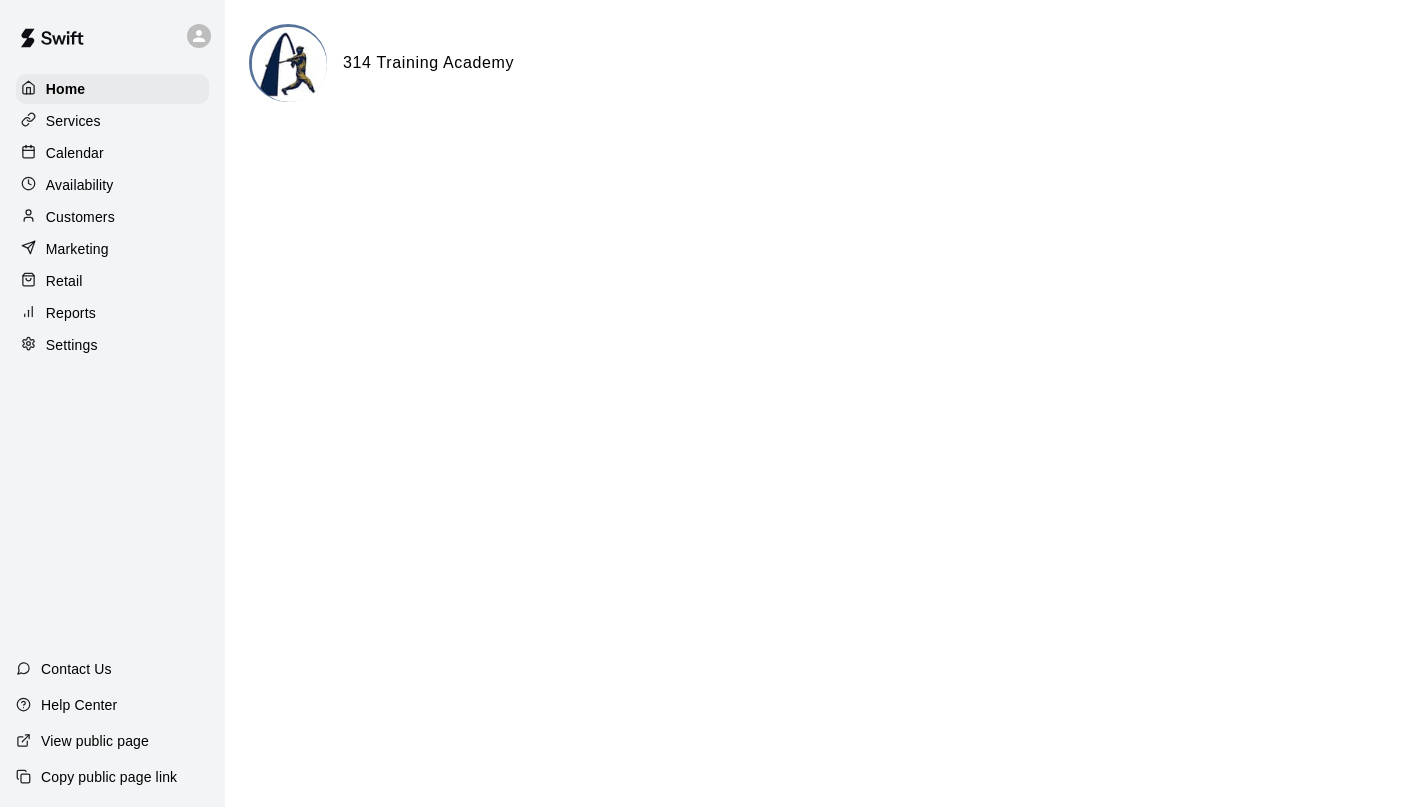 click on "Calendar" at bounding box center [112, 153] 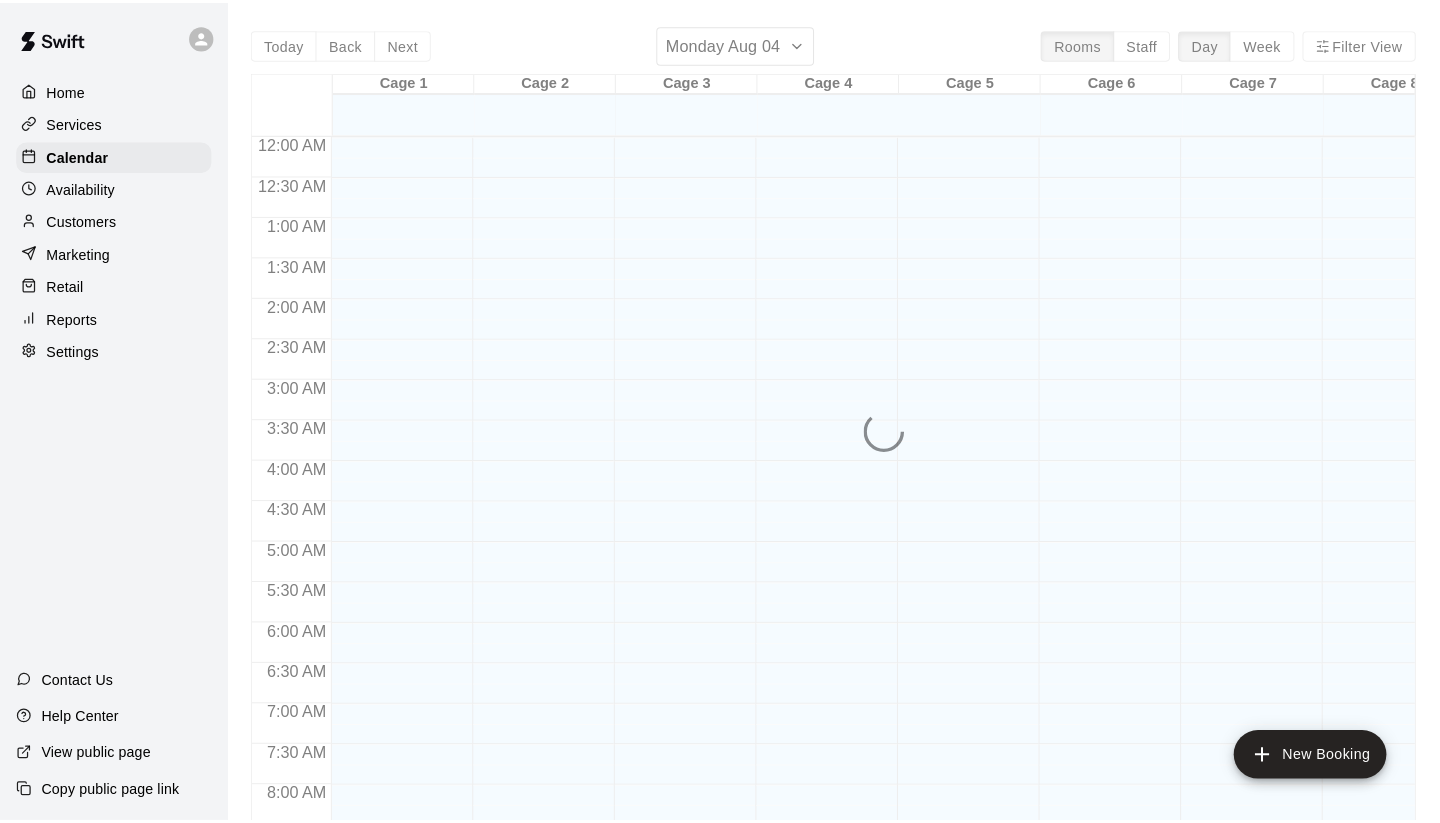 scroll, scrollTop: 688, scrollLeft: 0, axis: vertical 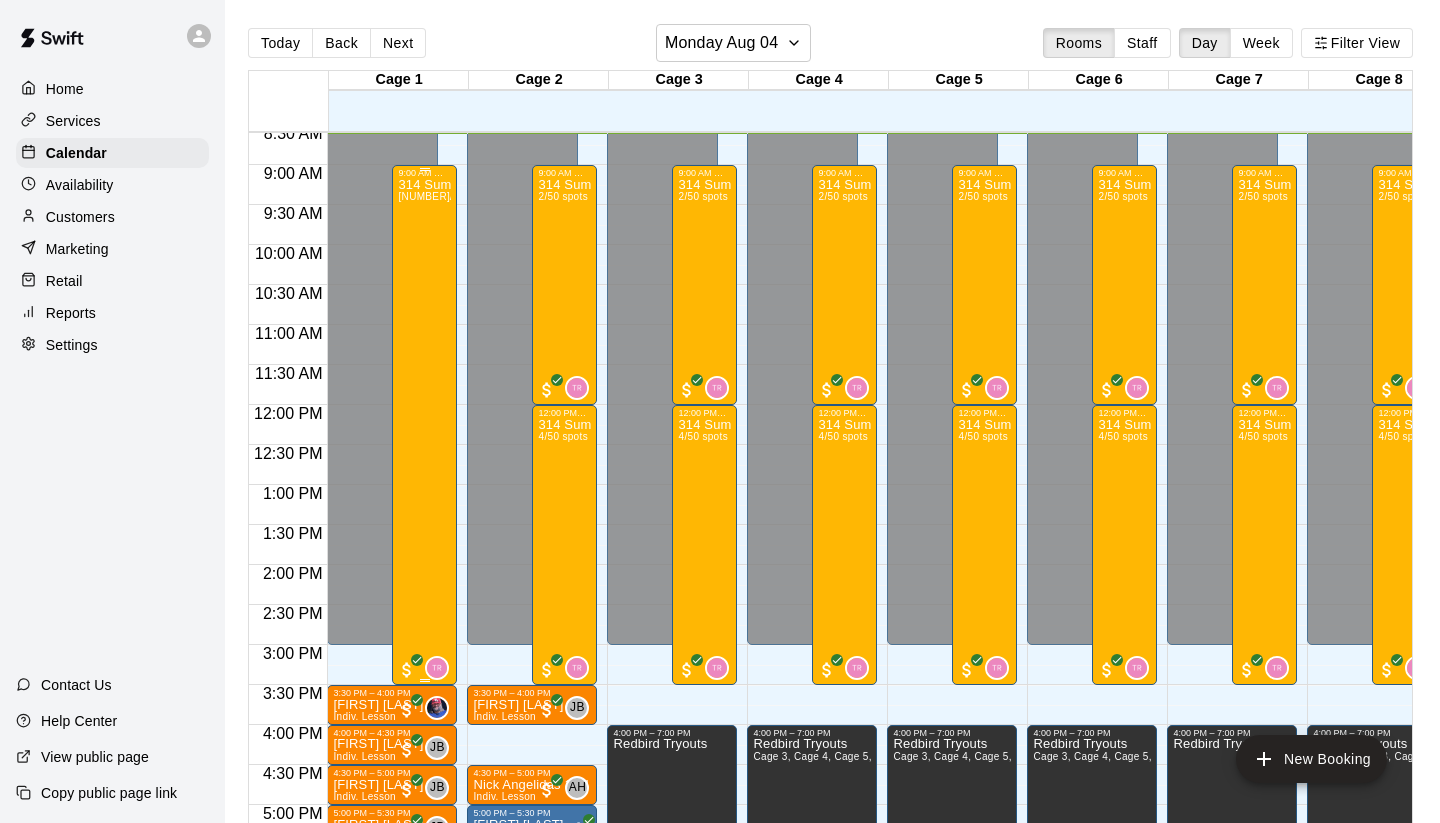 click on "[NUMBER] Summer Camp | Week [NUMBER] (Full Day) [NUMBER]/[NUMBER] spots" at bounding box center [424, 589] 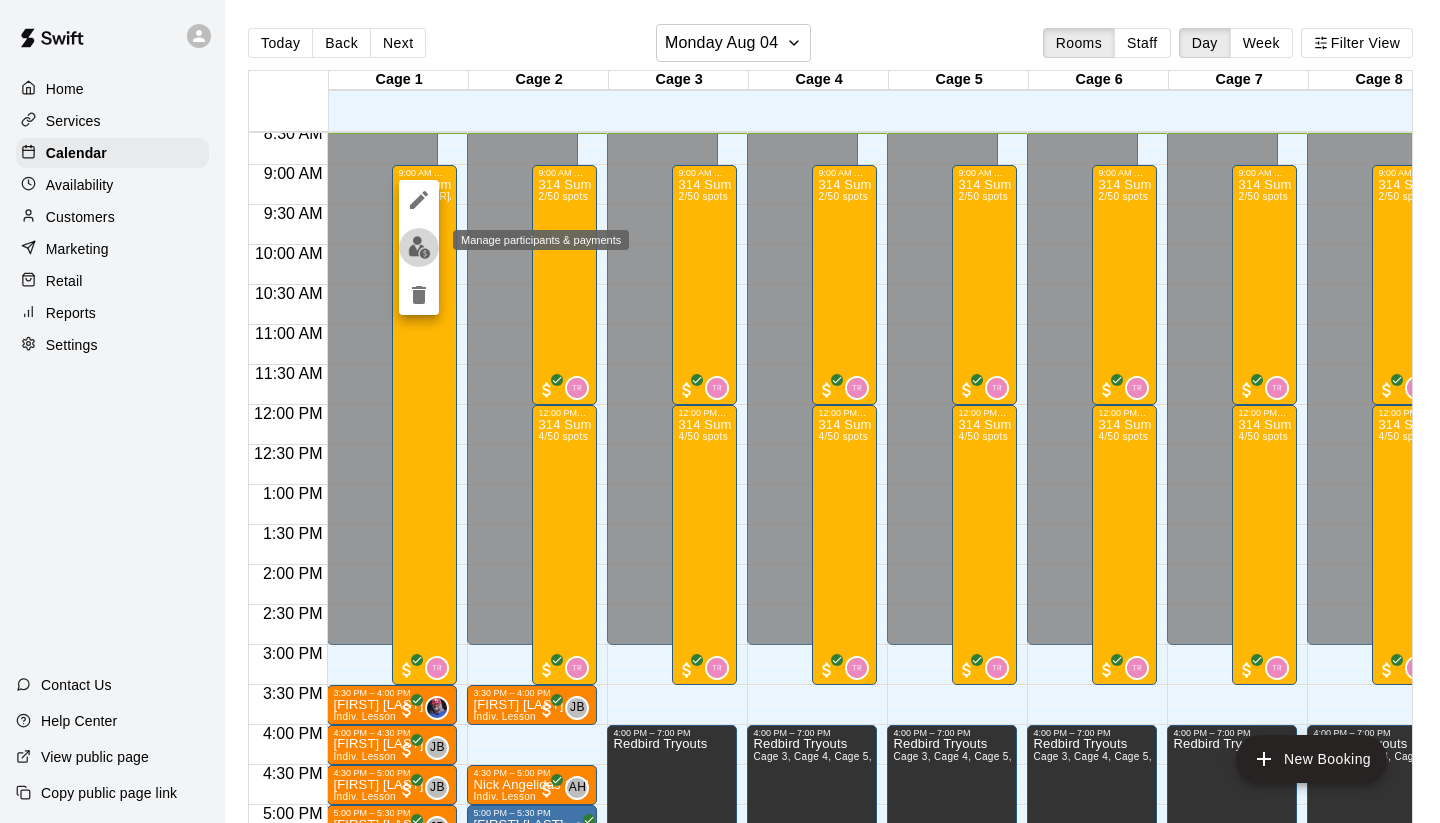 click at bounding box center (419, 247) 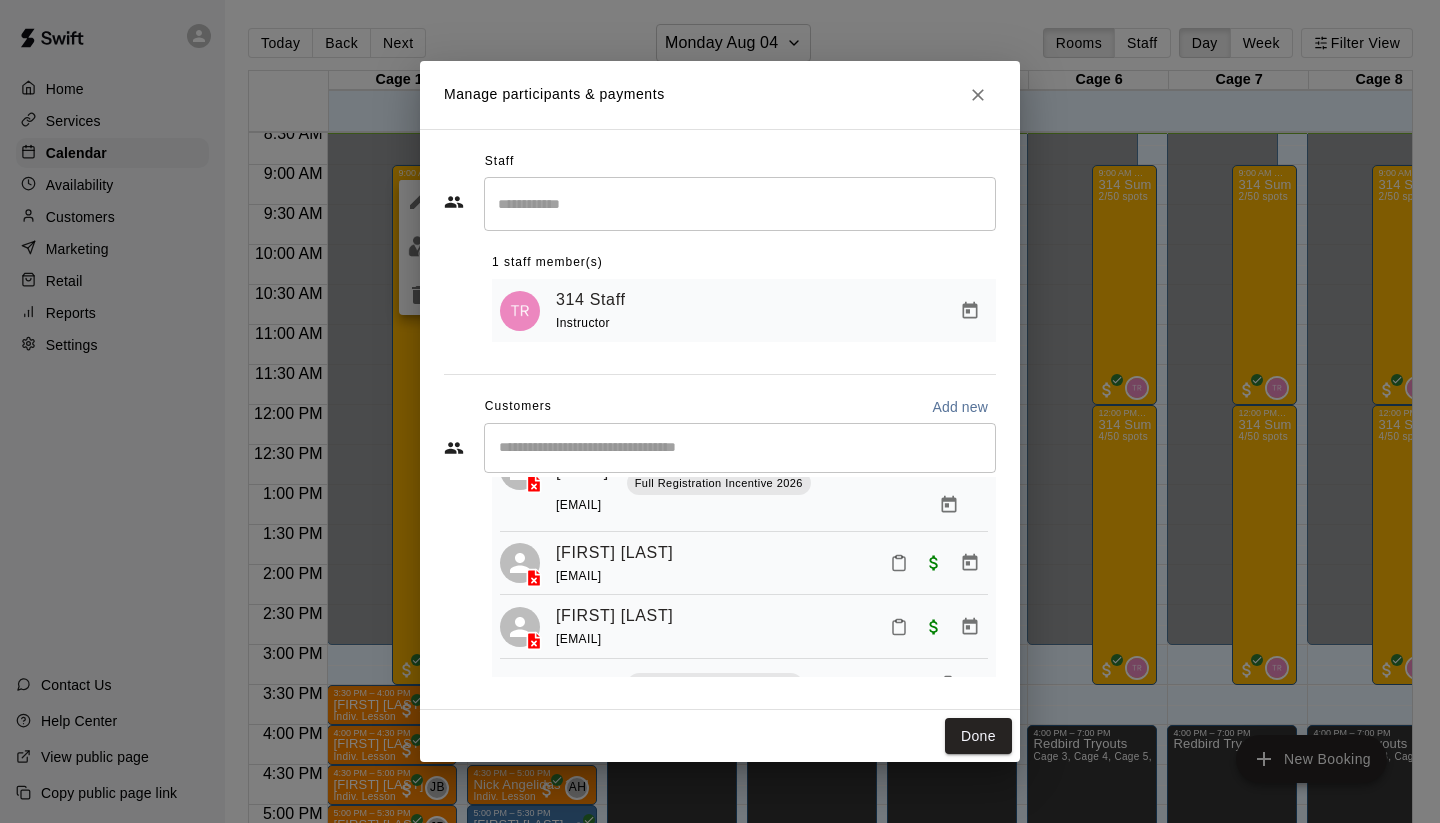 scroll, scrollTop: 751, scrollLeft: 0, axis: vertical 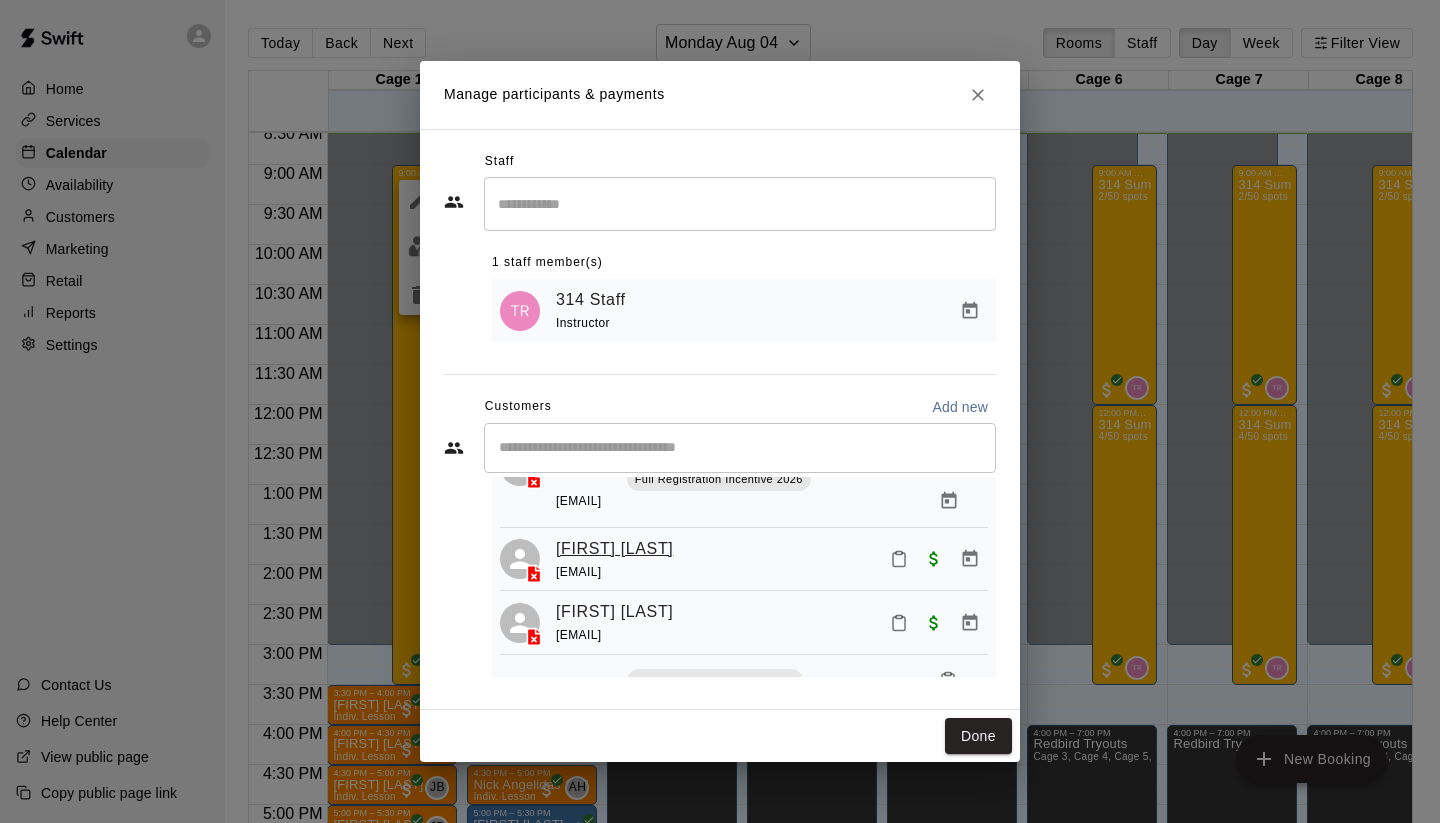 click on "[FIRST] [LAST]" at bounding box center (614, 549) 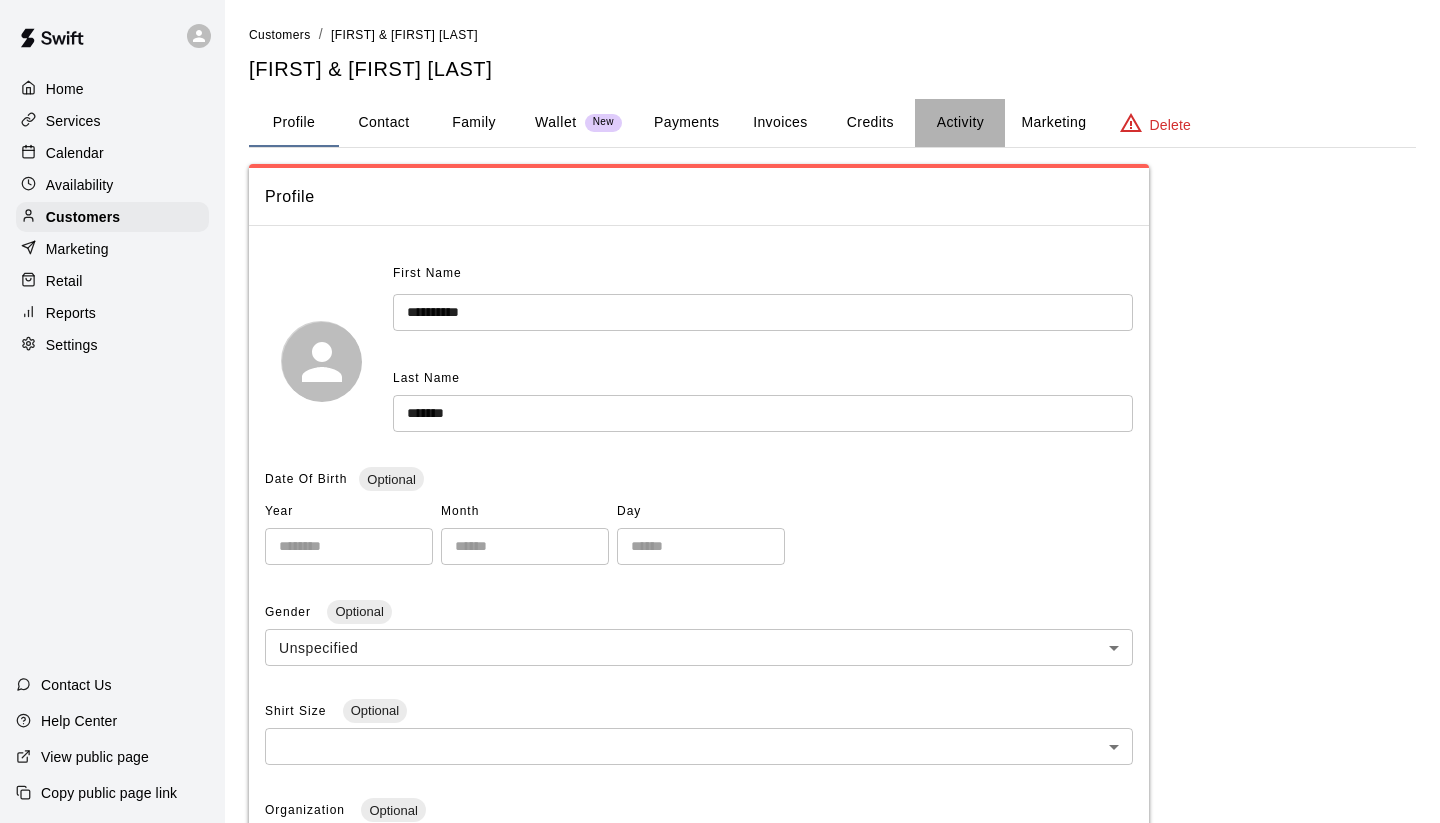 click on "Activity" at bounding box center [960, 123] 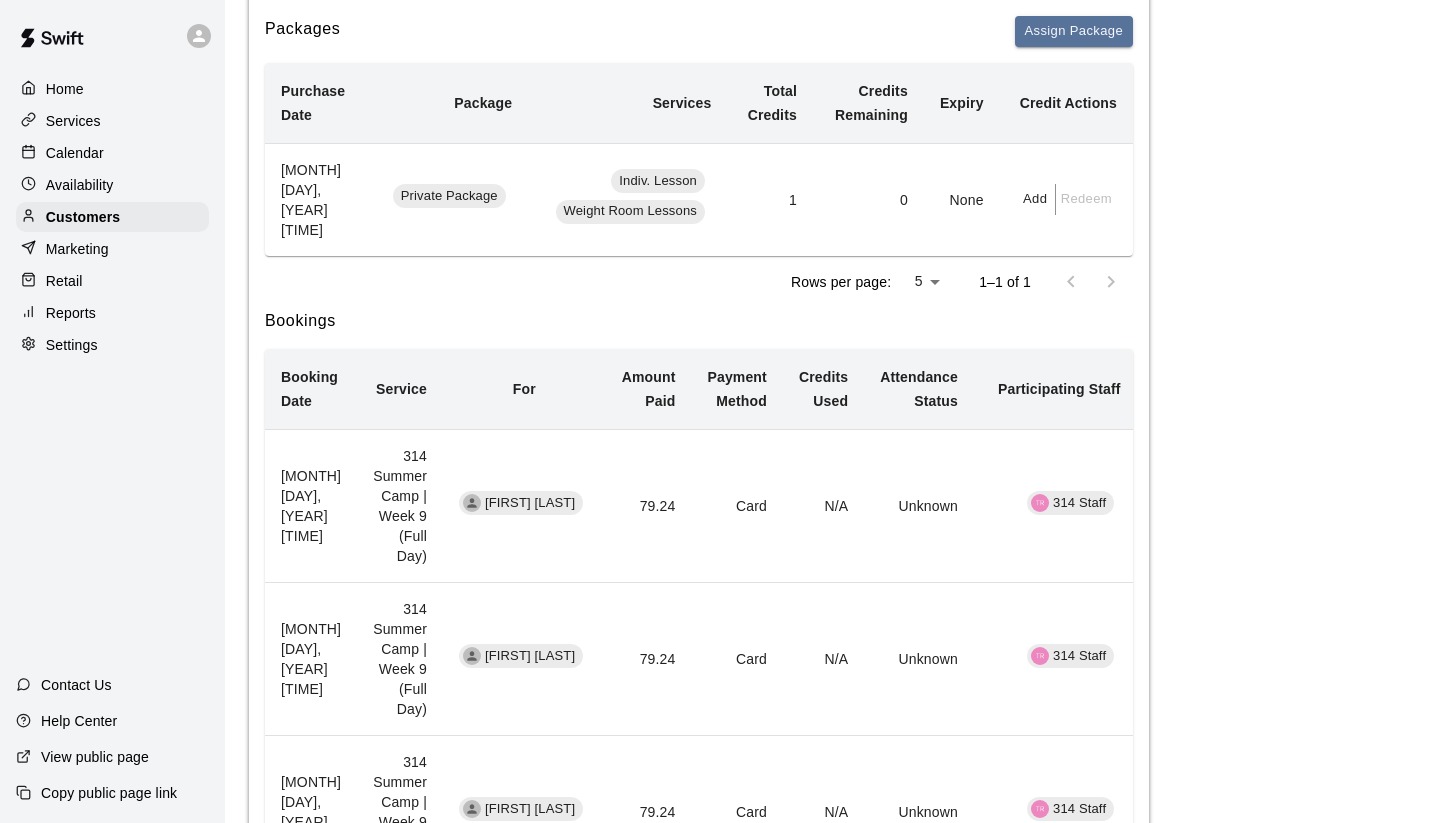 scroll, scrollTop: 31, scrollLeft: 0, axis: vertical 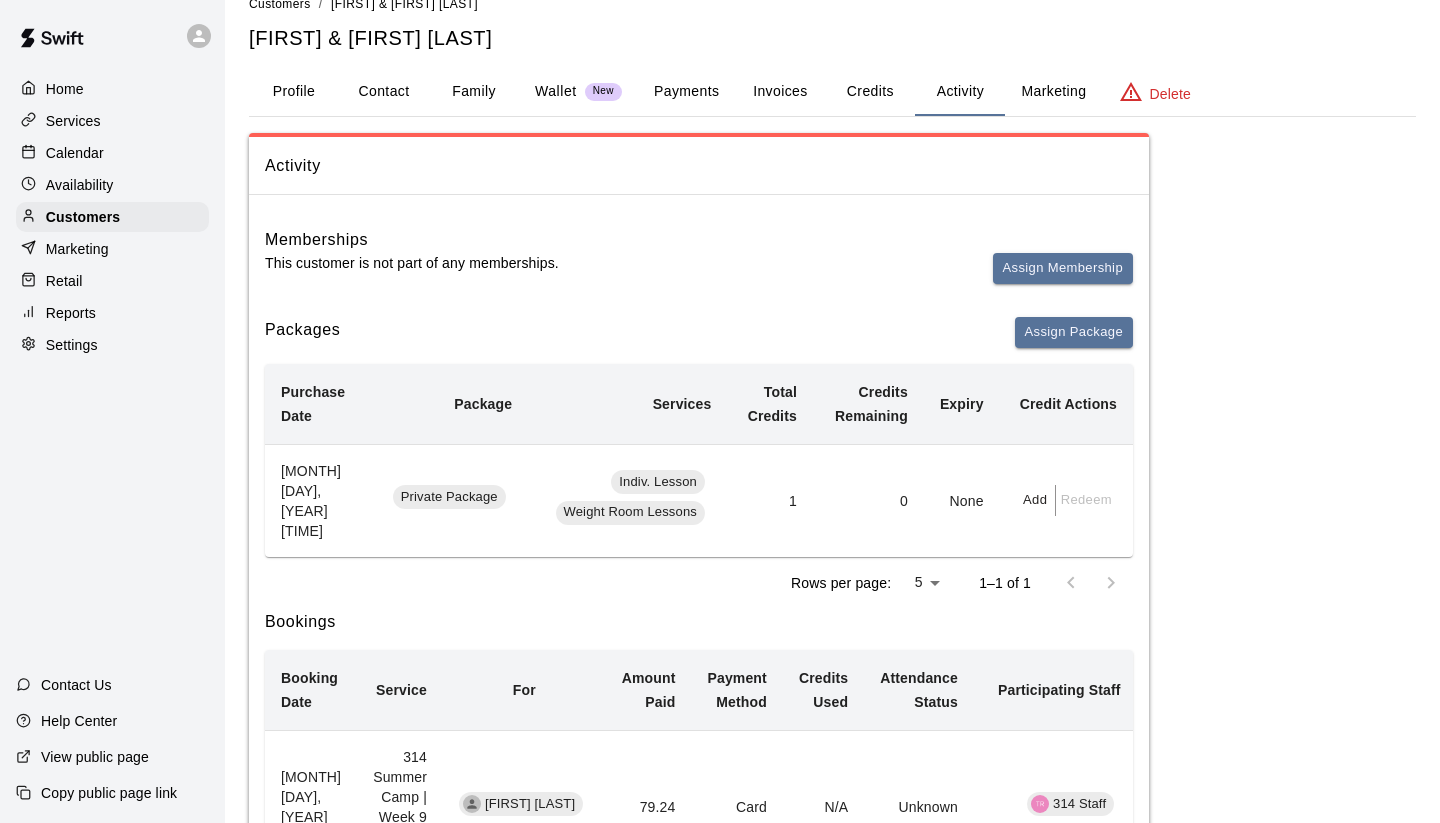click on "Payments" at bounding box center (686, 92) 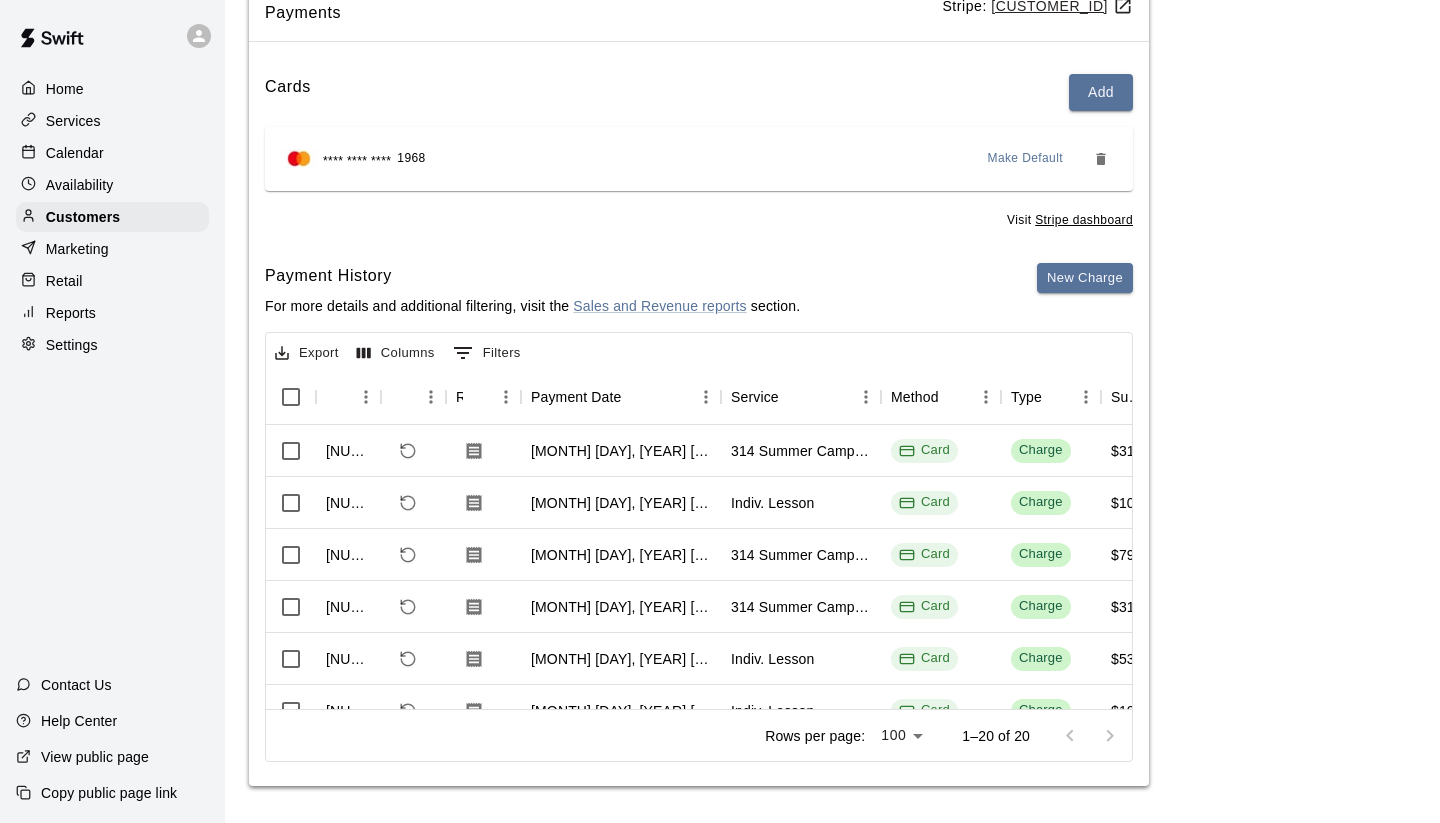 scroll, scrollTop: 183, scrollLeft: 0, axis: vertical 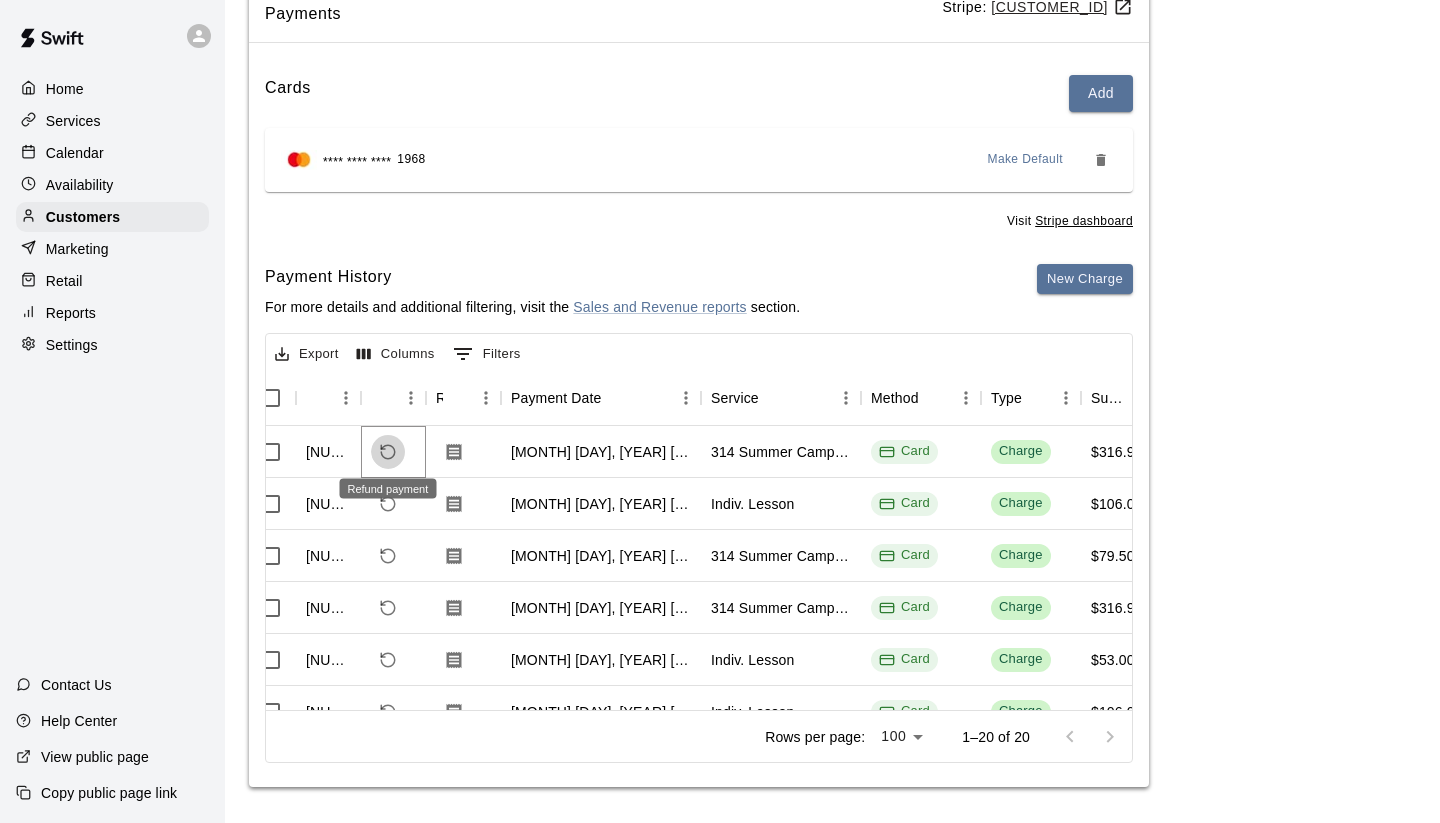 click 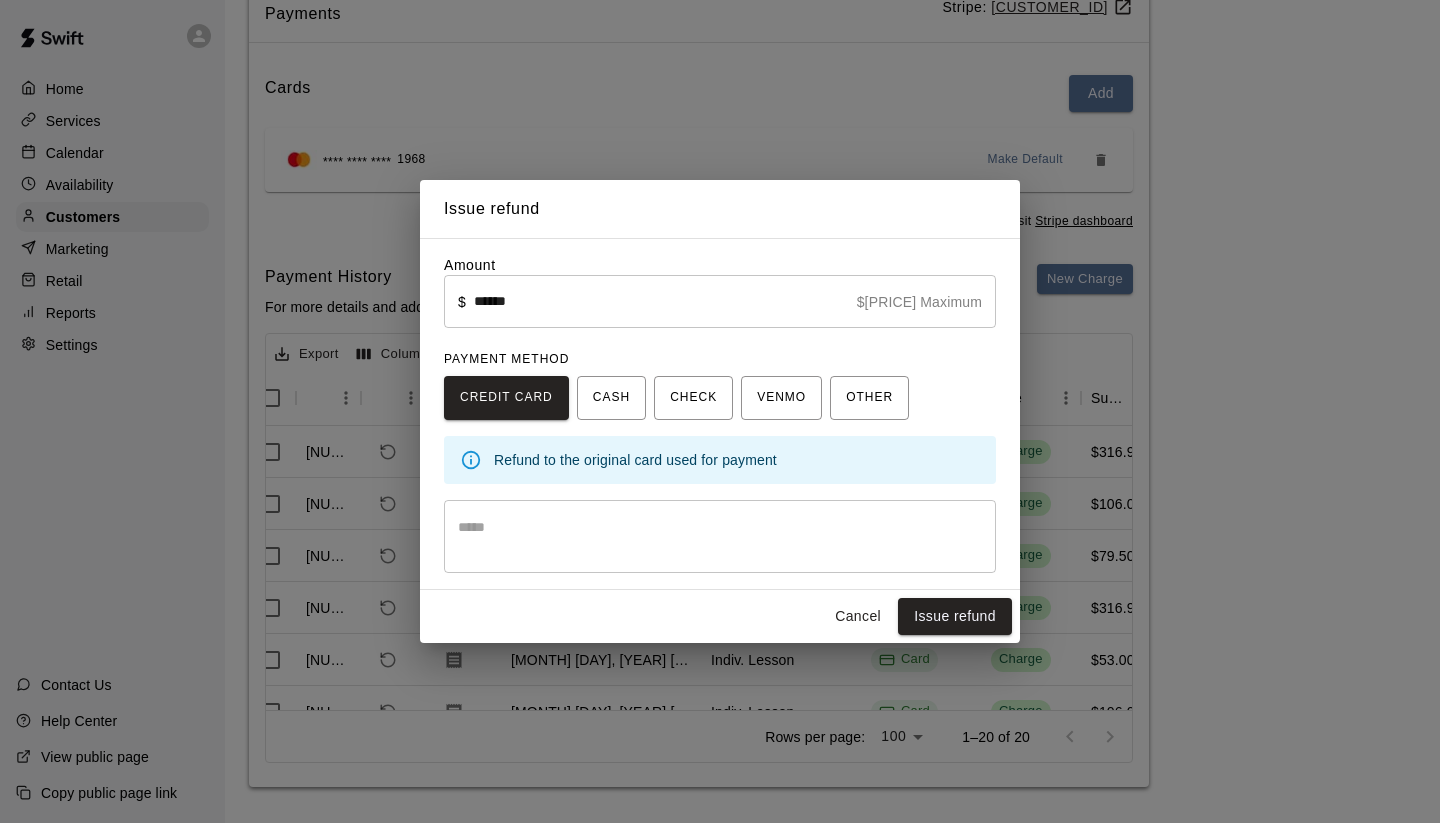 click at bounding box center (720, 537) 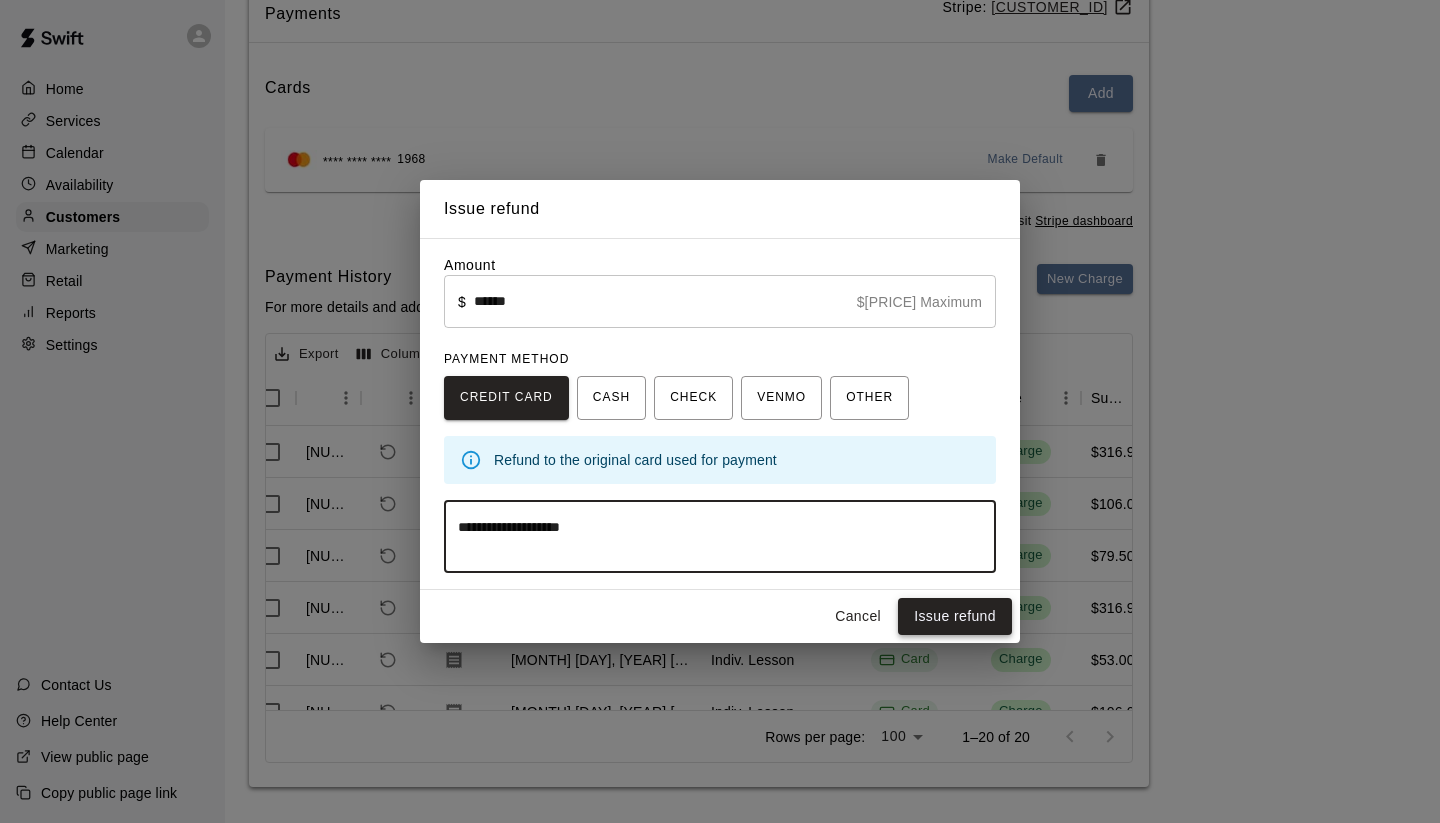 type on "**********" 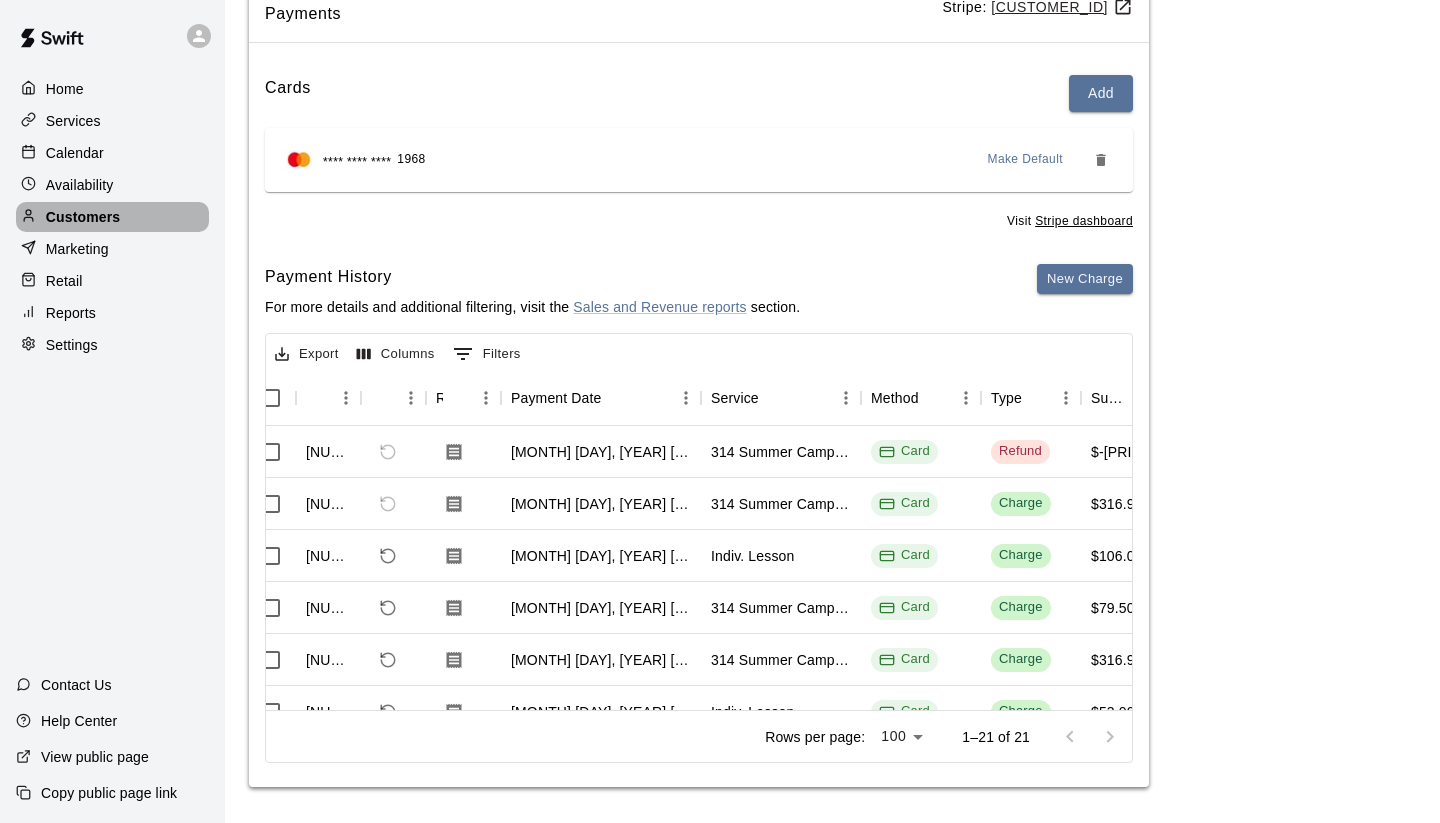 click on "Customers" at bounding box center (83, 217) 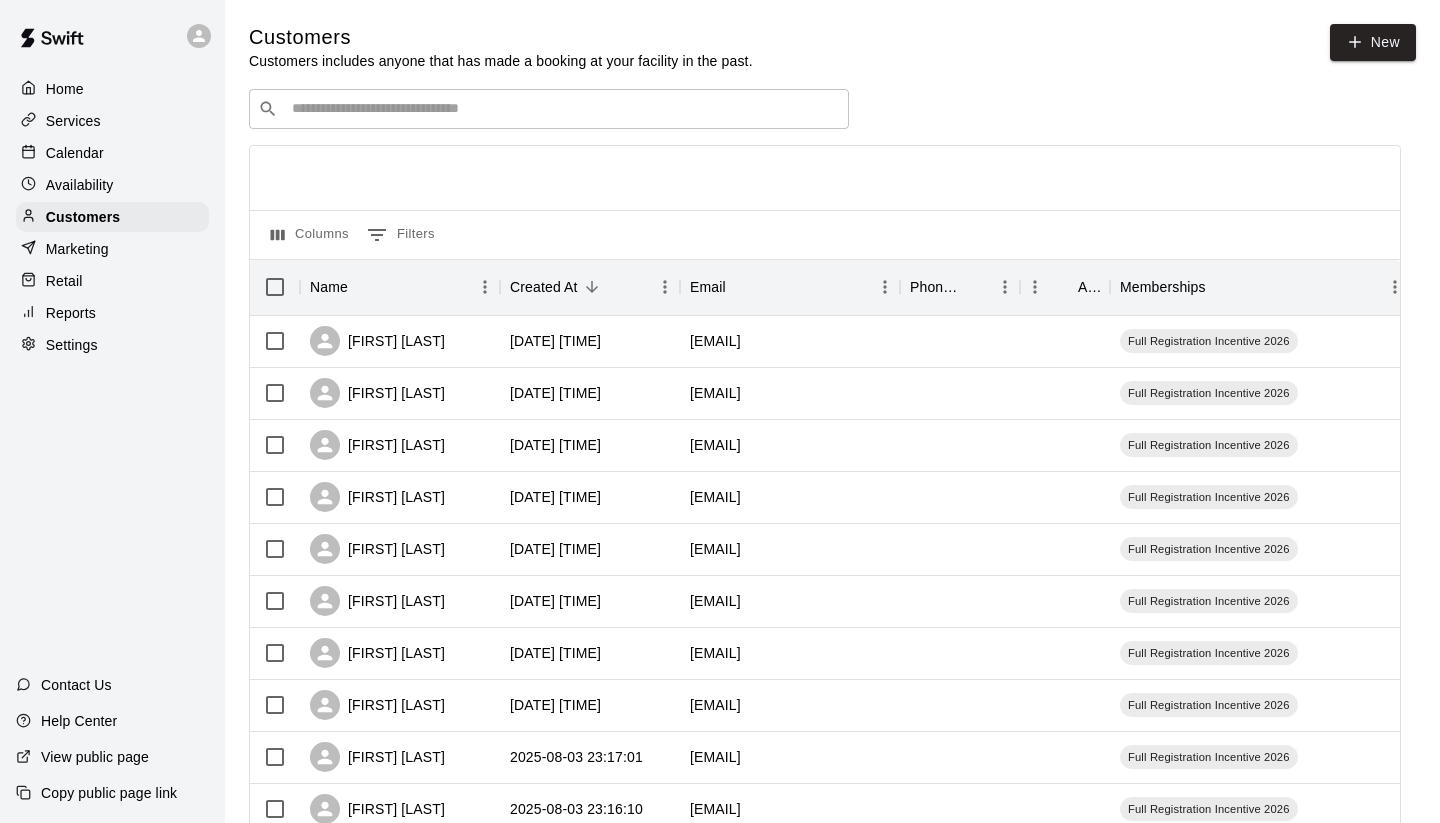 click on "​ ​" at bounding box center [549, 109] 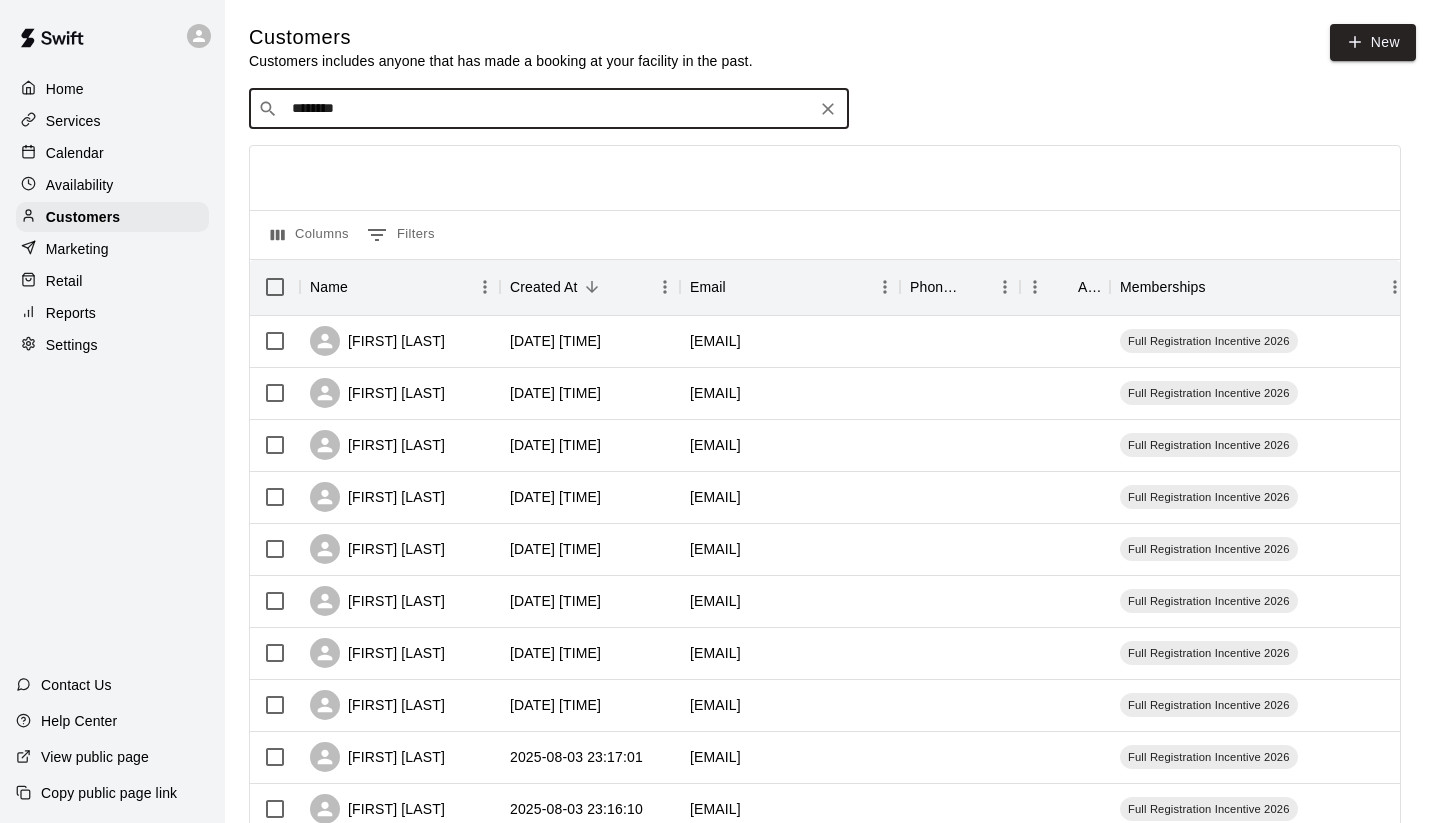 type on "*********" 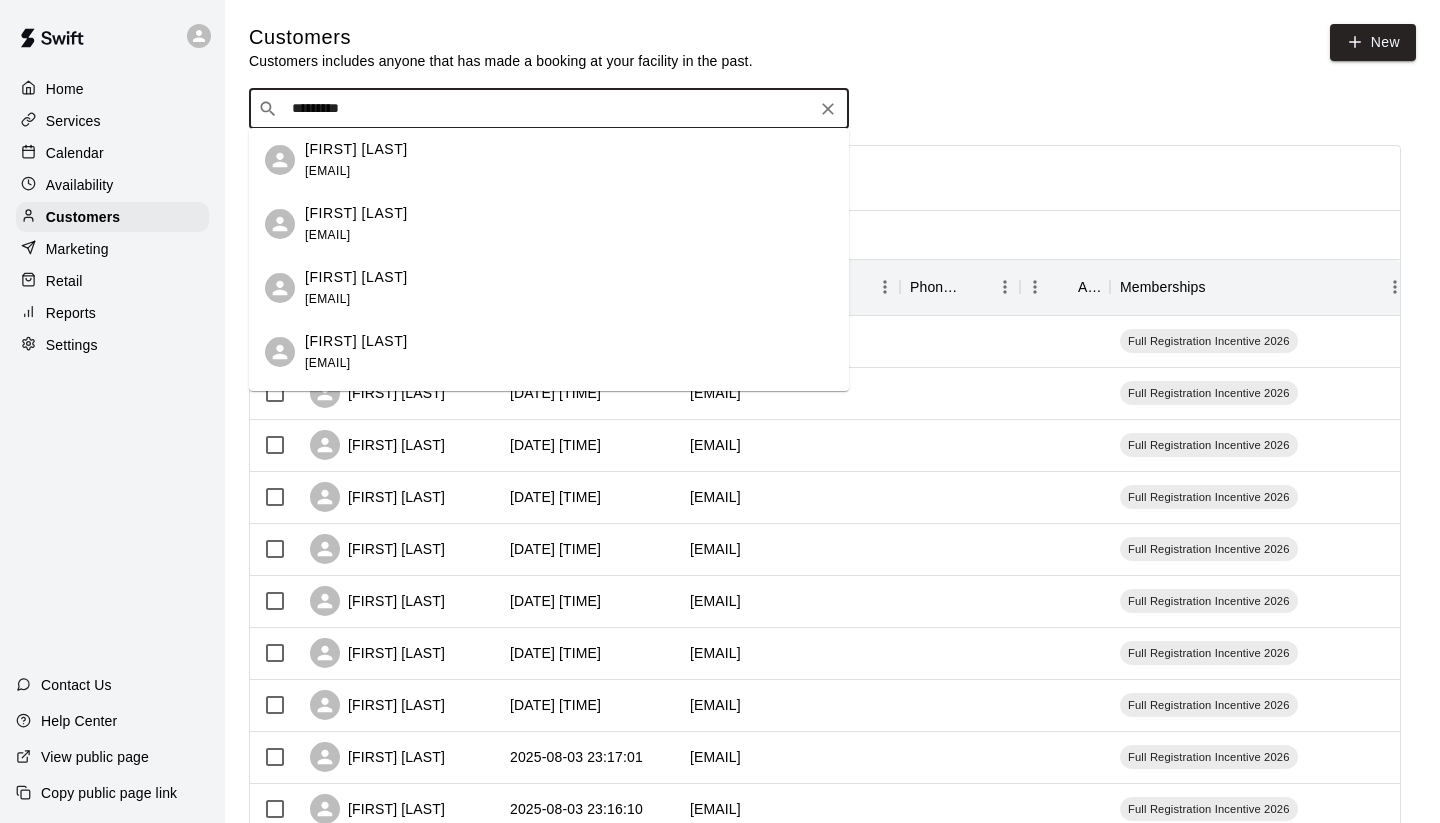 click on "[FIRST] [LAST] [EMAIL]" at bounding box center (569, 288) 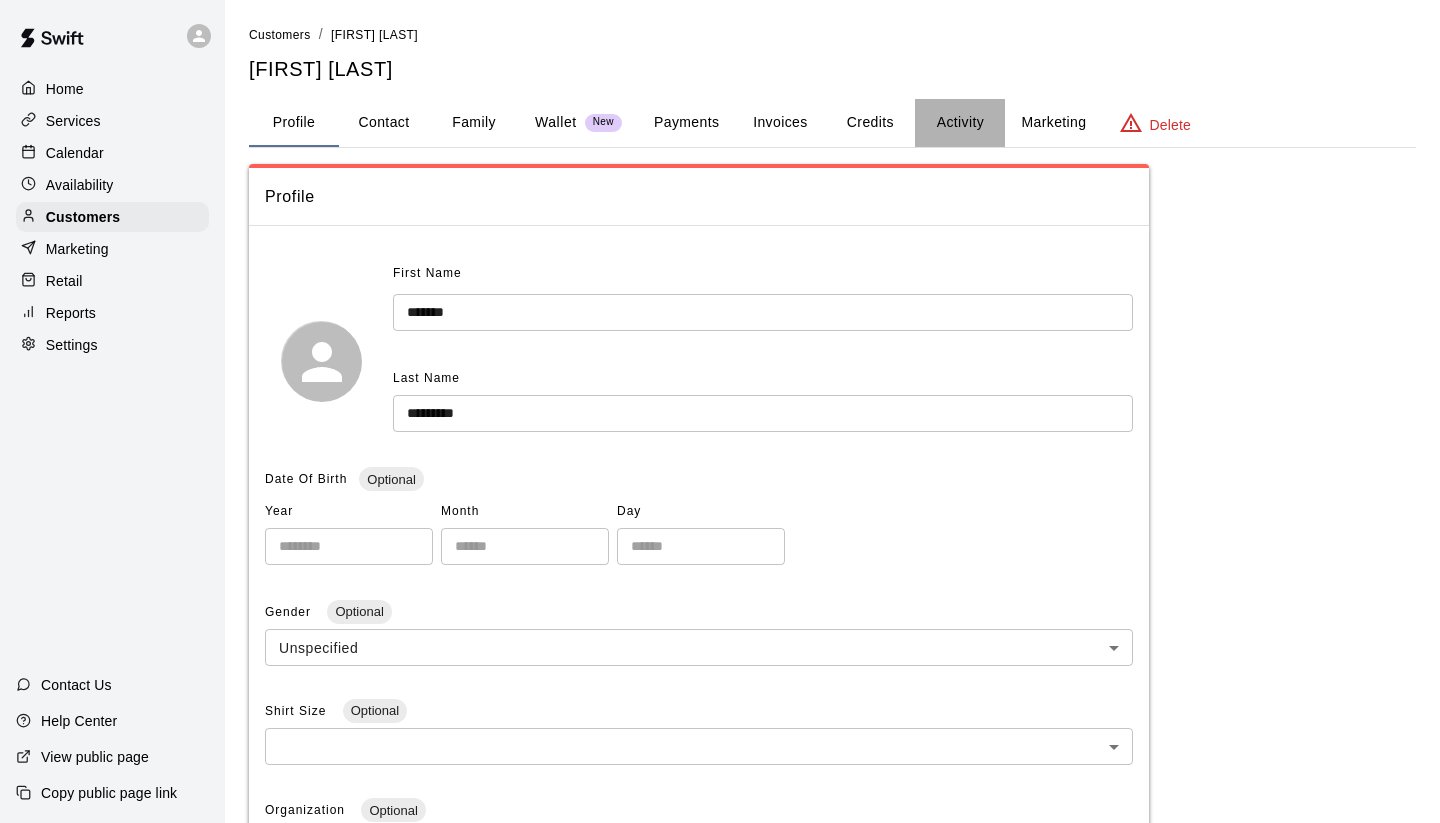 click on "Activity" at bounding box center [960, 123] 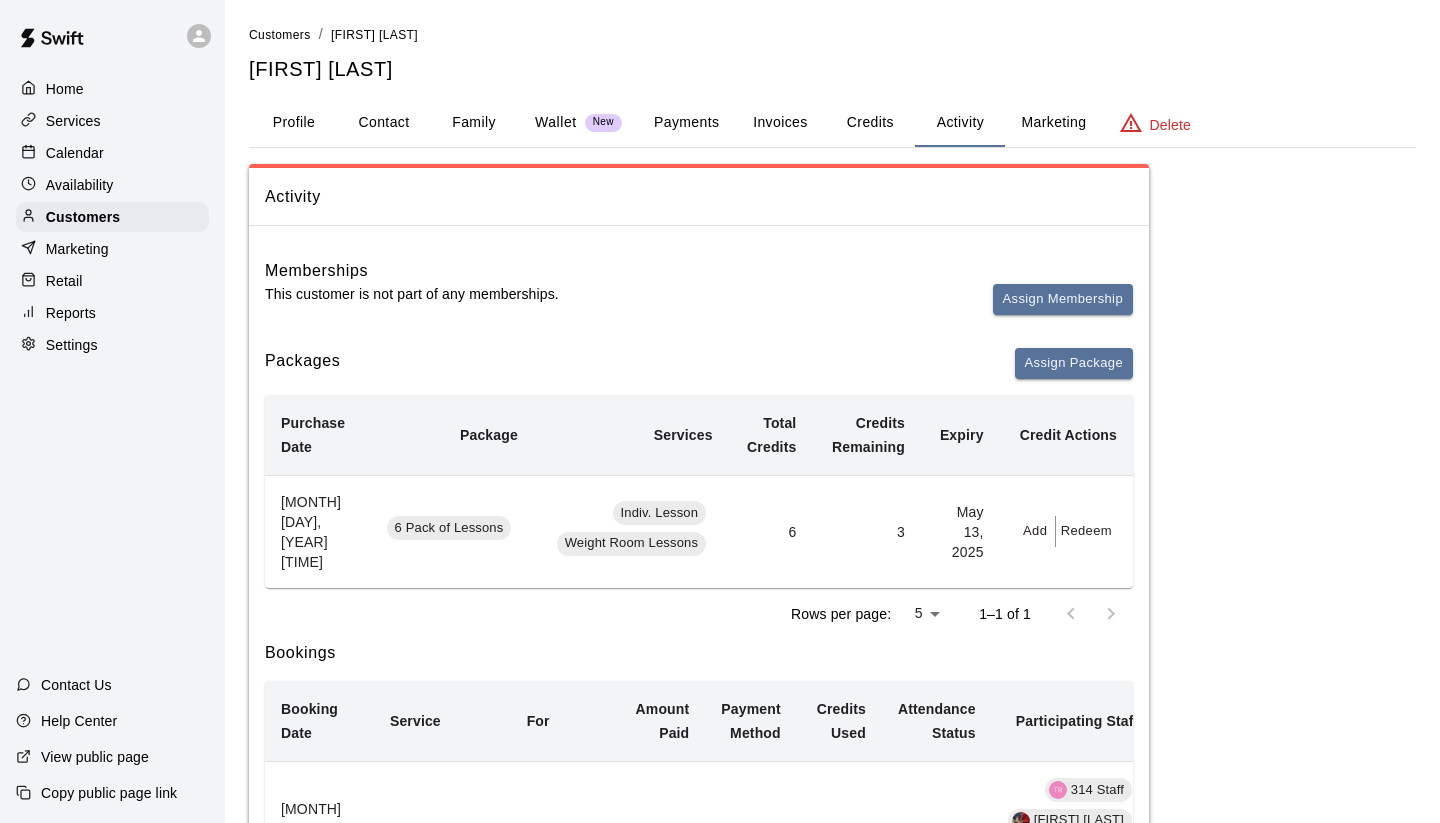 click on "Add" at bounding box center (1036, 531) 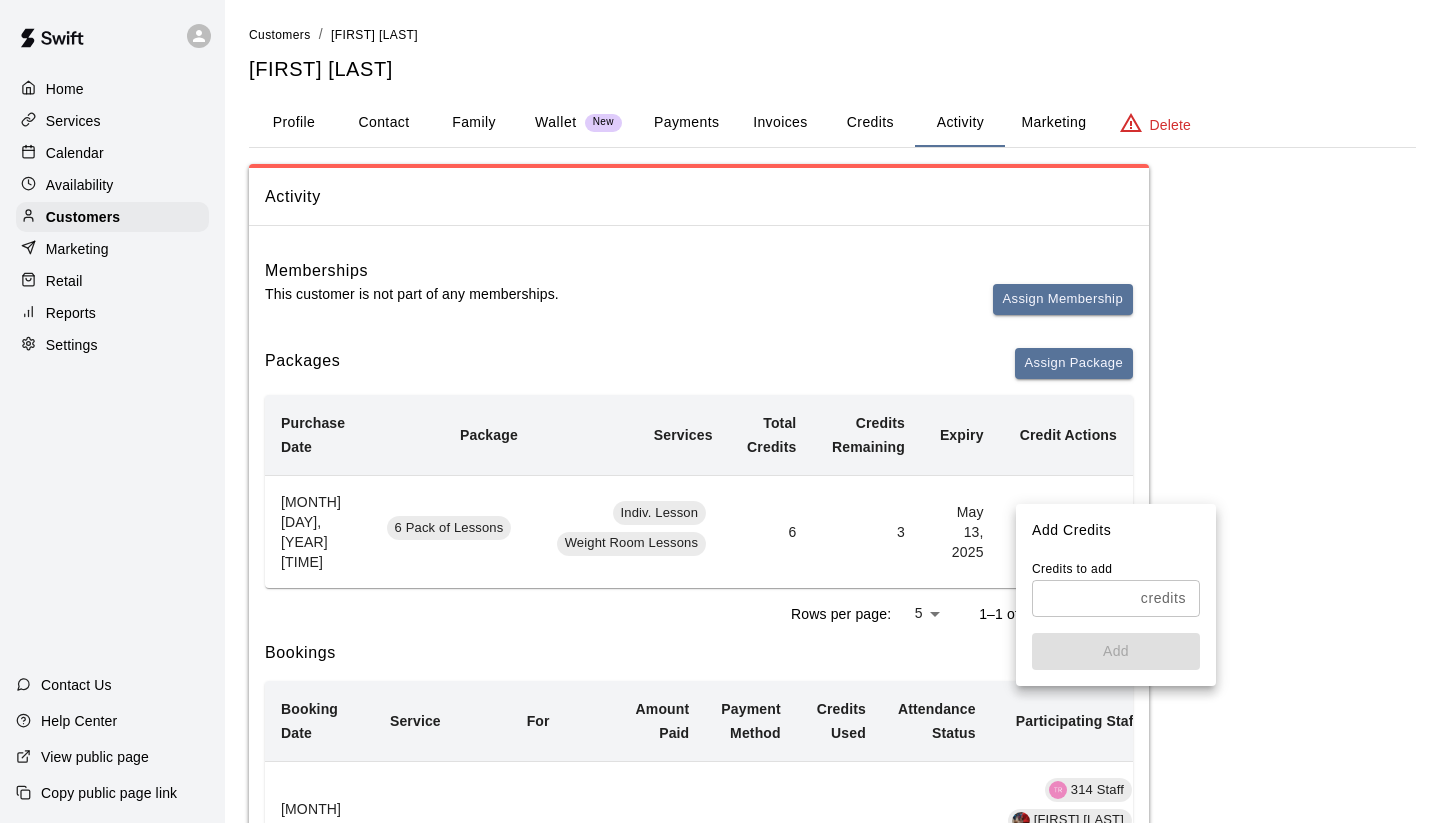 click at bounding box center [1082, 598] 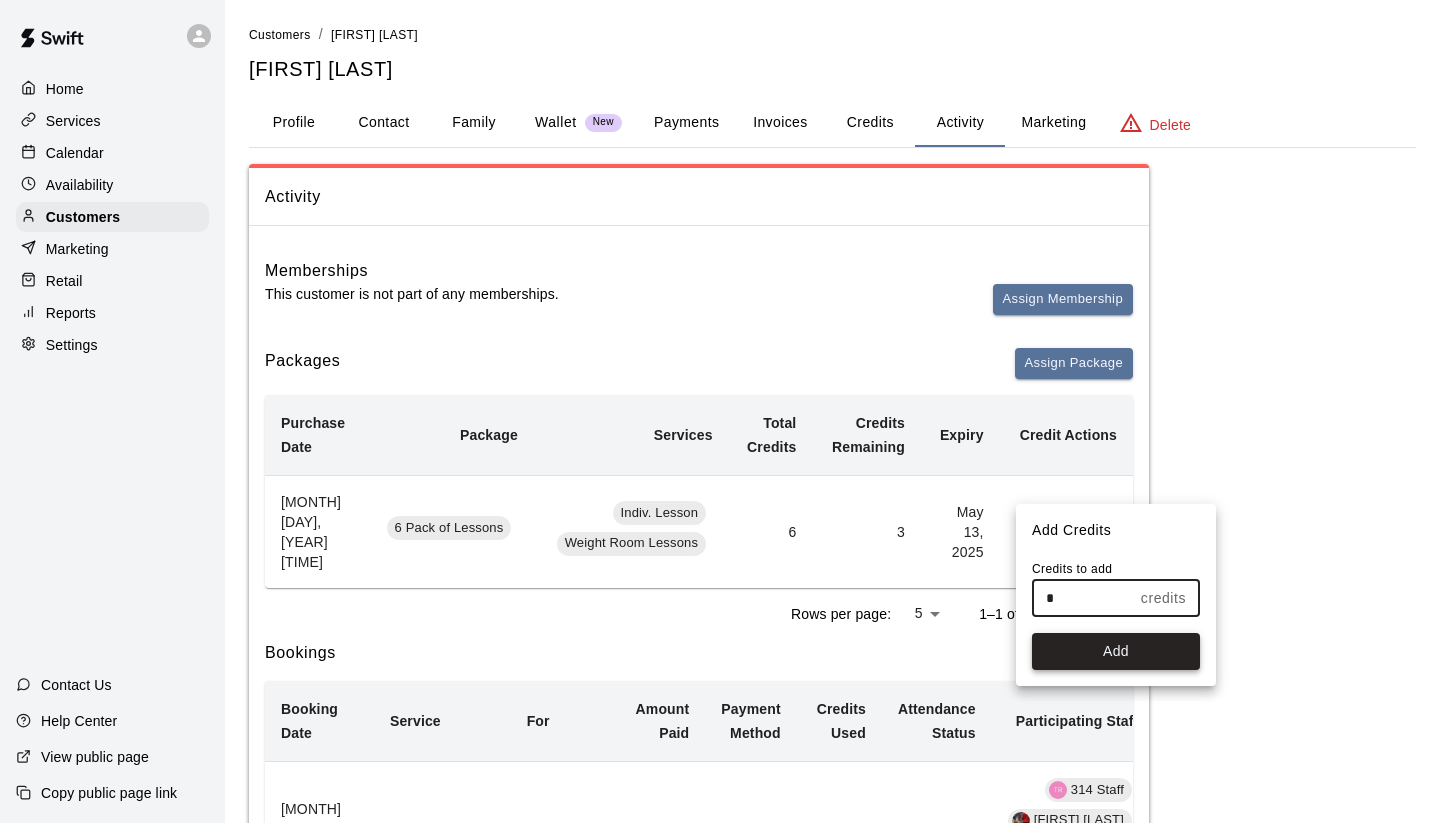 type on "*" 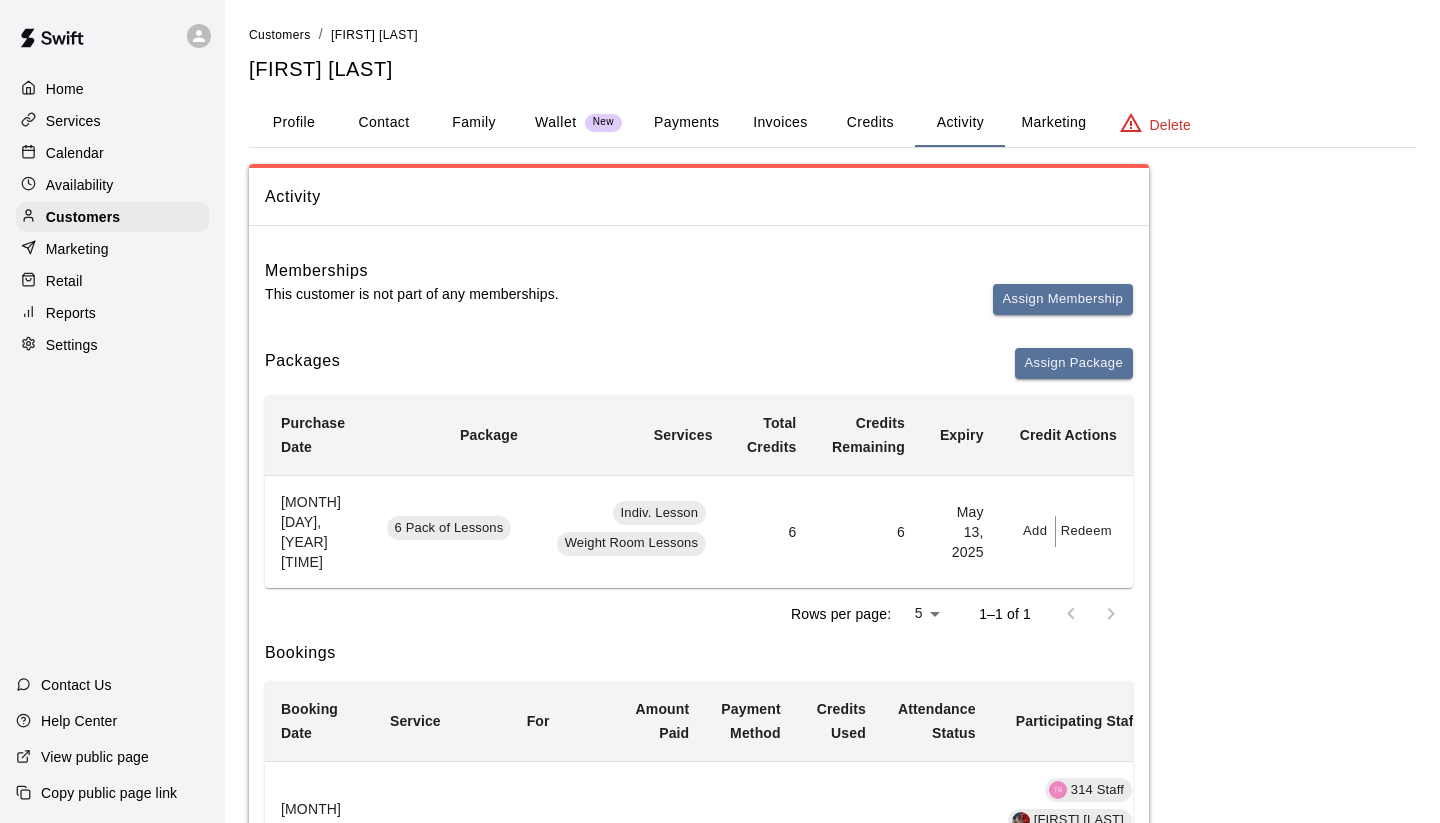 click on "6 Pack of Lessons" at bounding box center (449, 528) 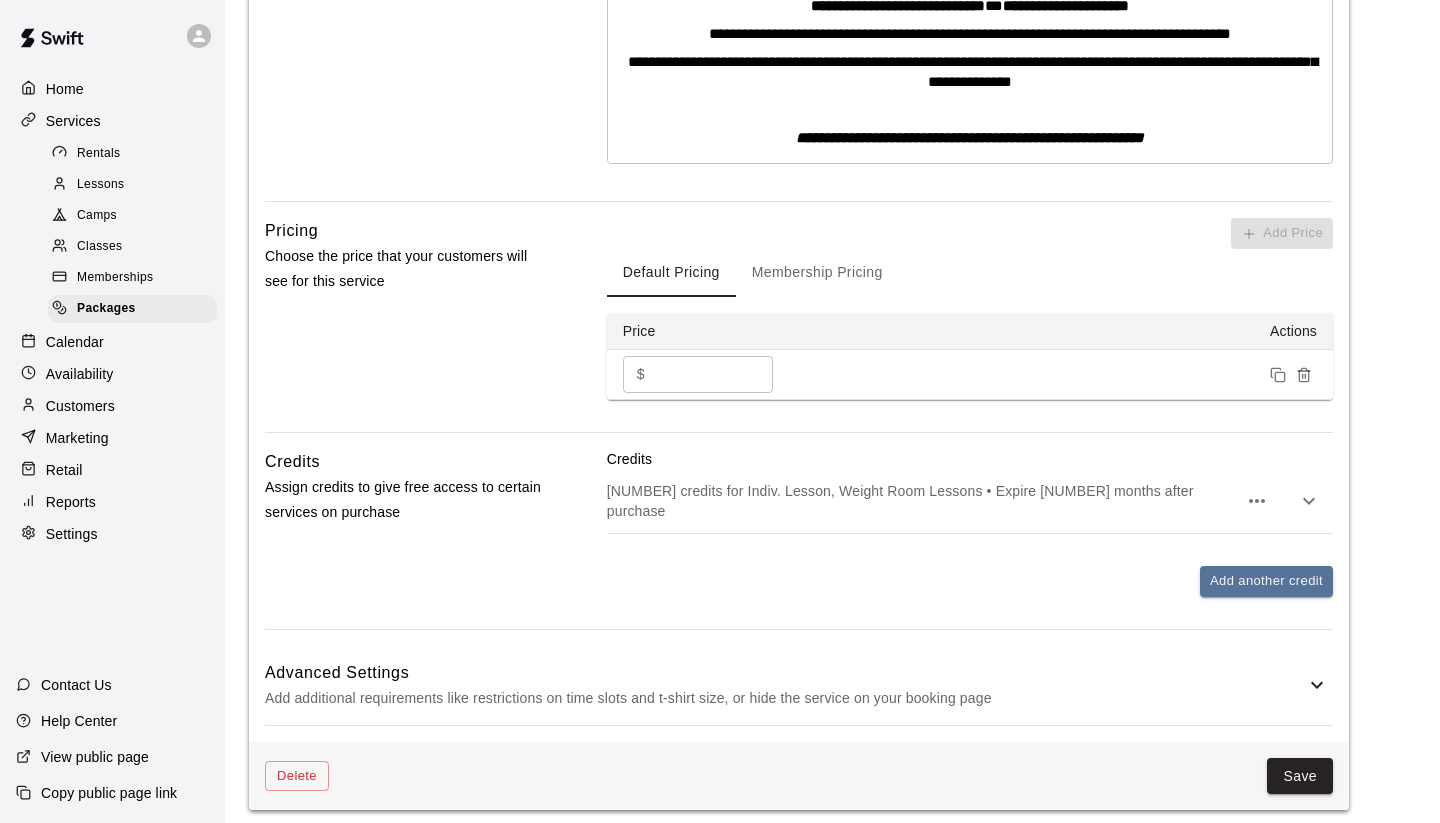 scroll, scrollTop: 557, scrollLeft: 0, axis: vertical 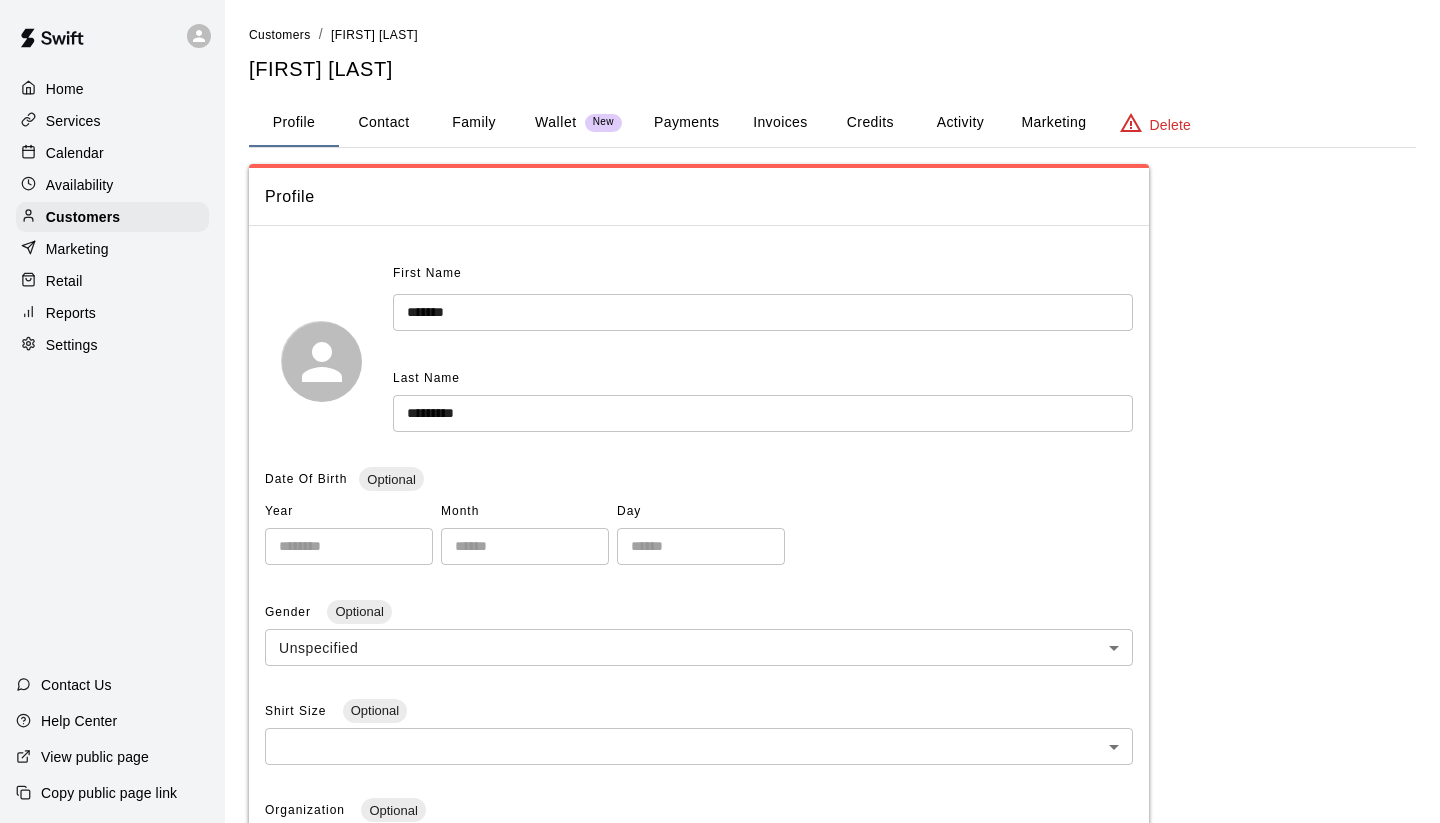 click on "Credits" at bounding box center (870, 123) 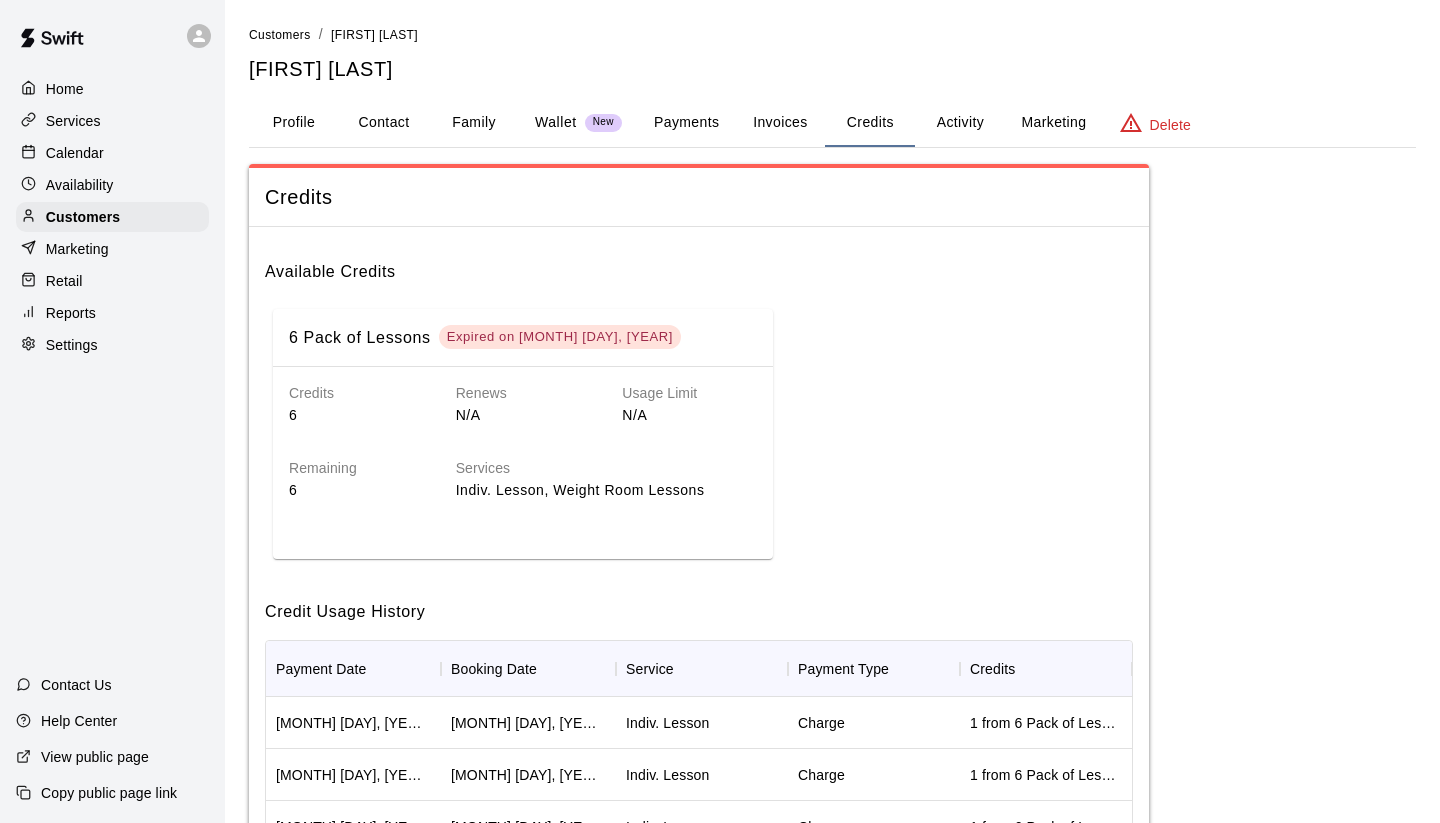 scroll, scrollTop: 121, scrollLeft: 0, axis: vertical 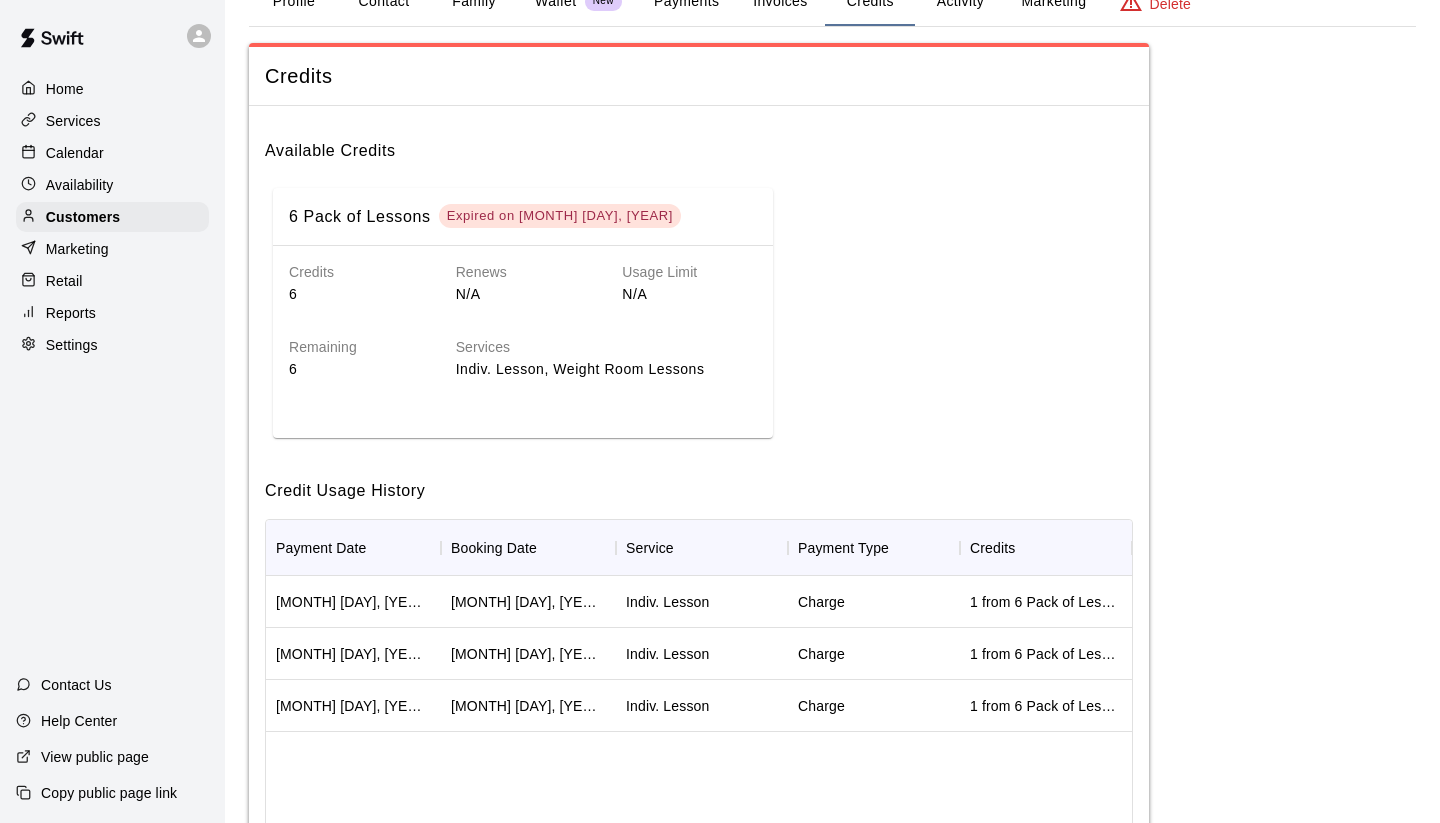 click on "Indiv. Lesson, Weight Room Lessons" at bounding box center [606, 369] 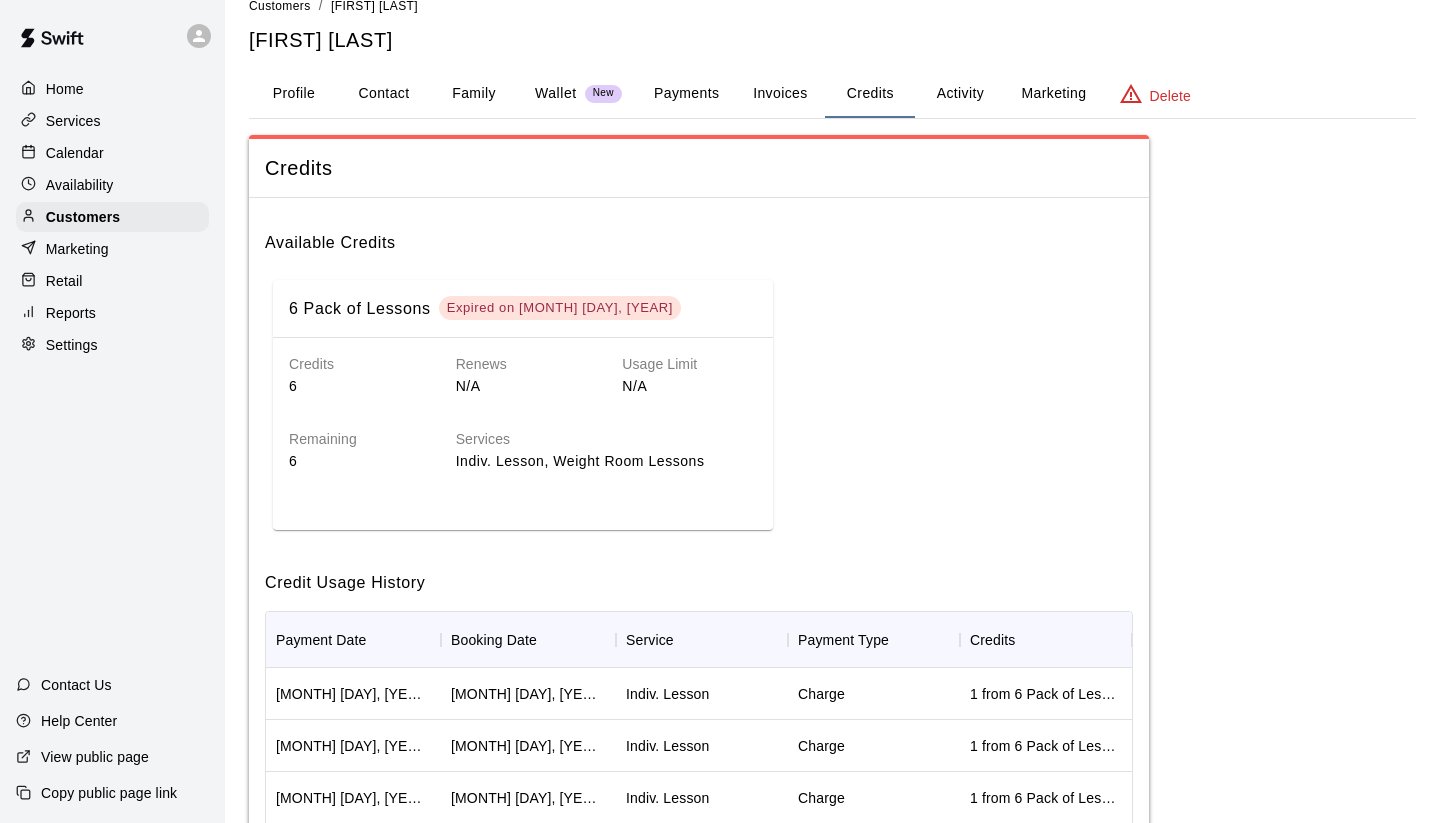 scroll, scrollTop: 27, scrollLeft: 0, axis: vertical 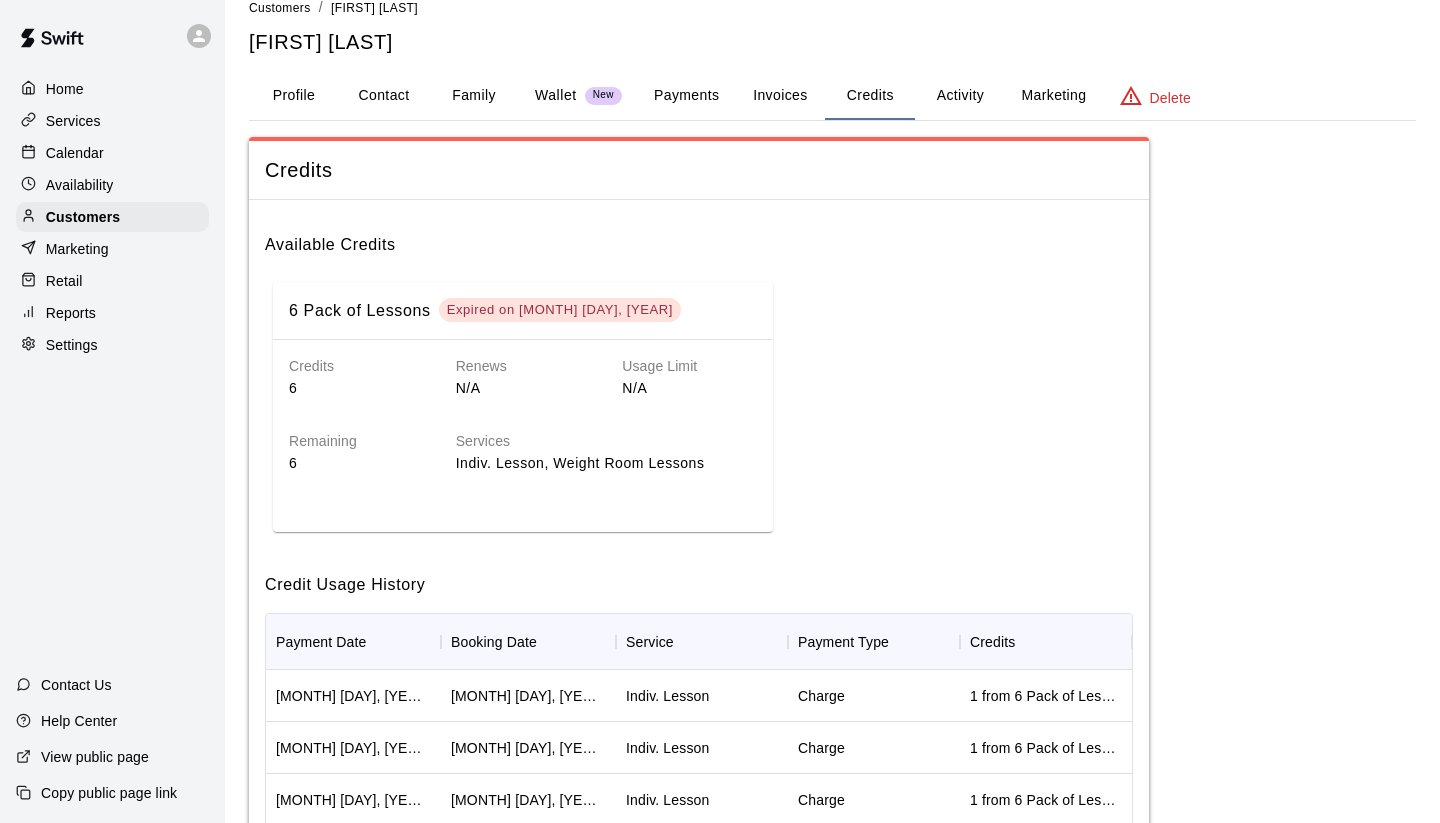 click on "Activity" at bounding box center (960, 96) 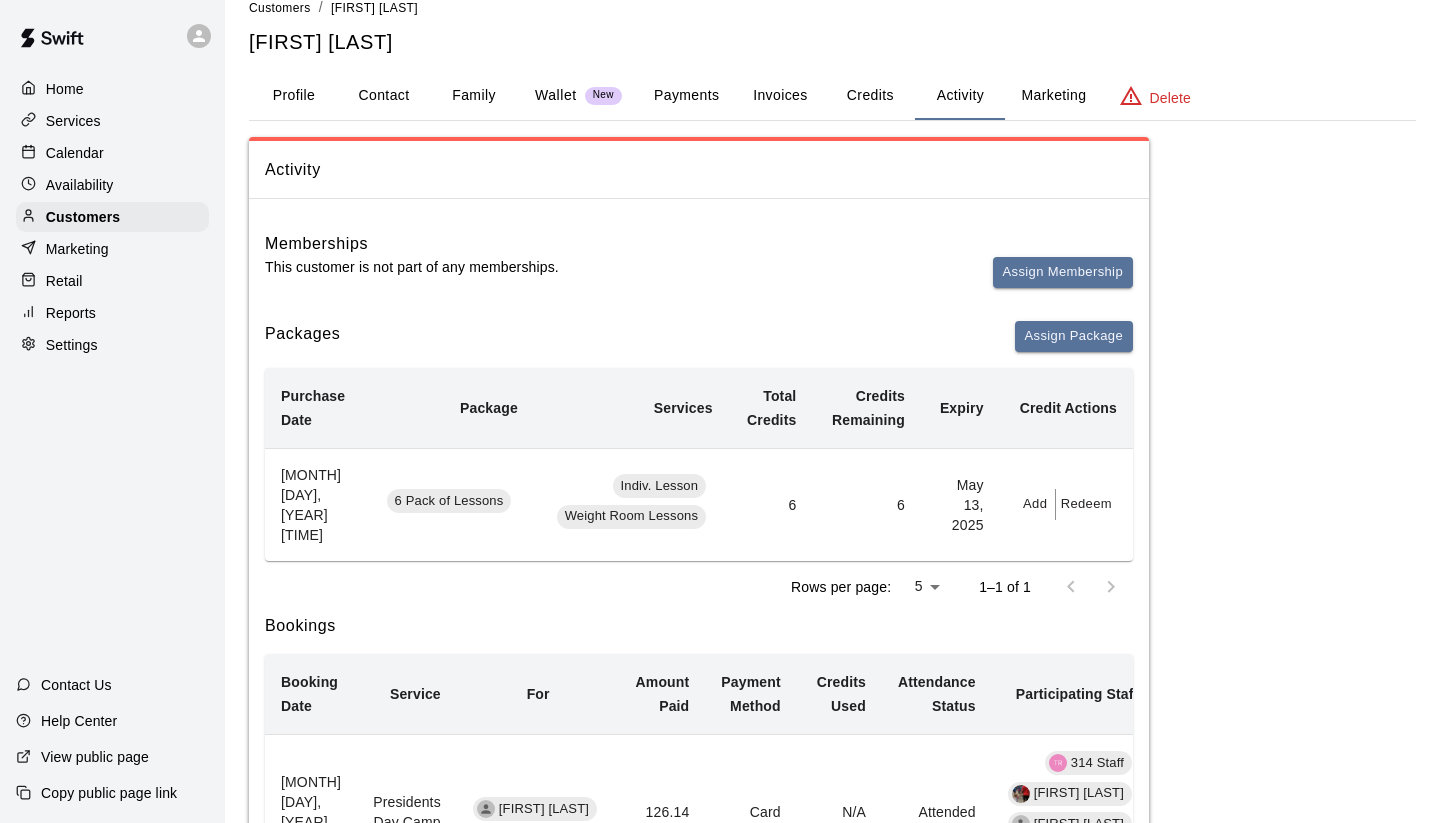 click on "Credits" at bounding box center (870, 96) 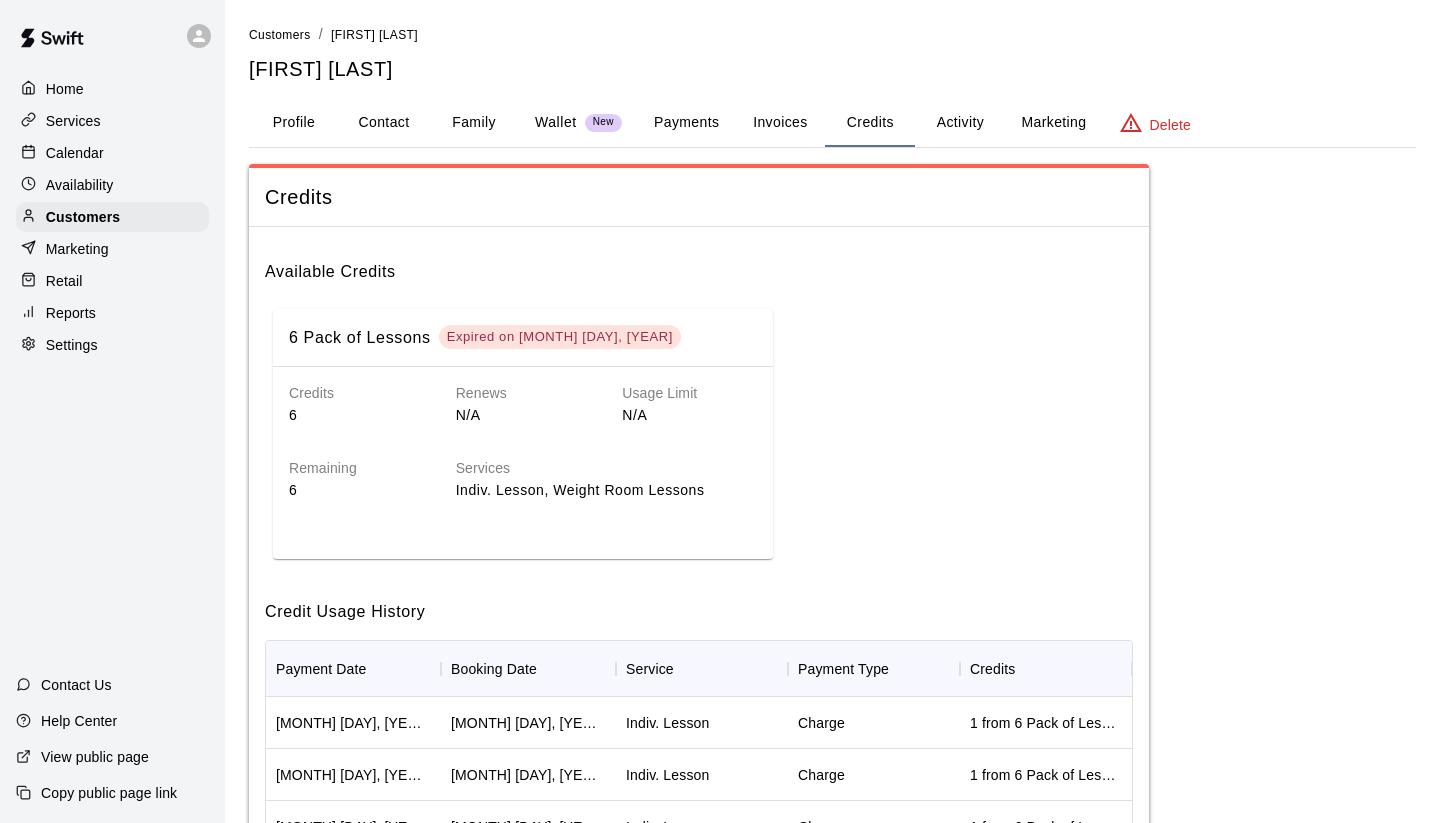 scroll, scrollTop: 0, scrollLeft: 0, axis: both 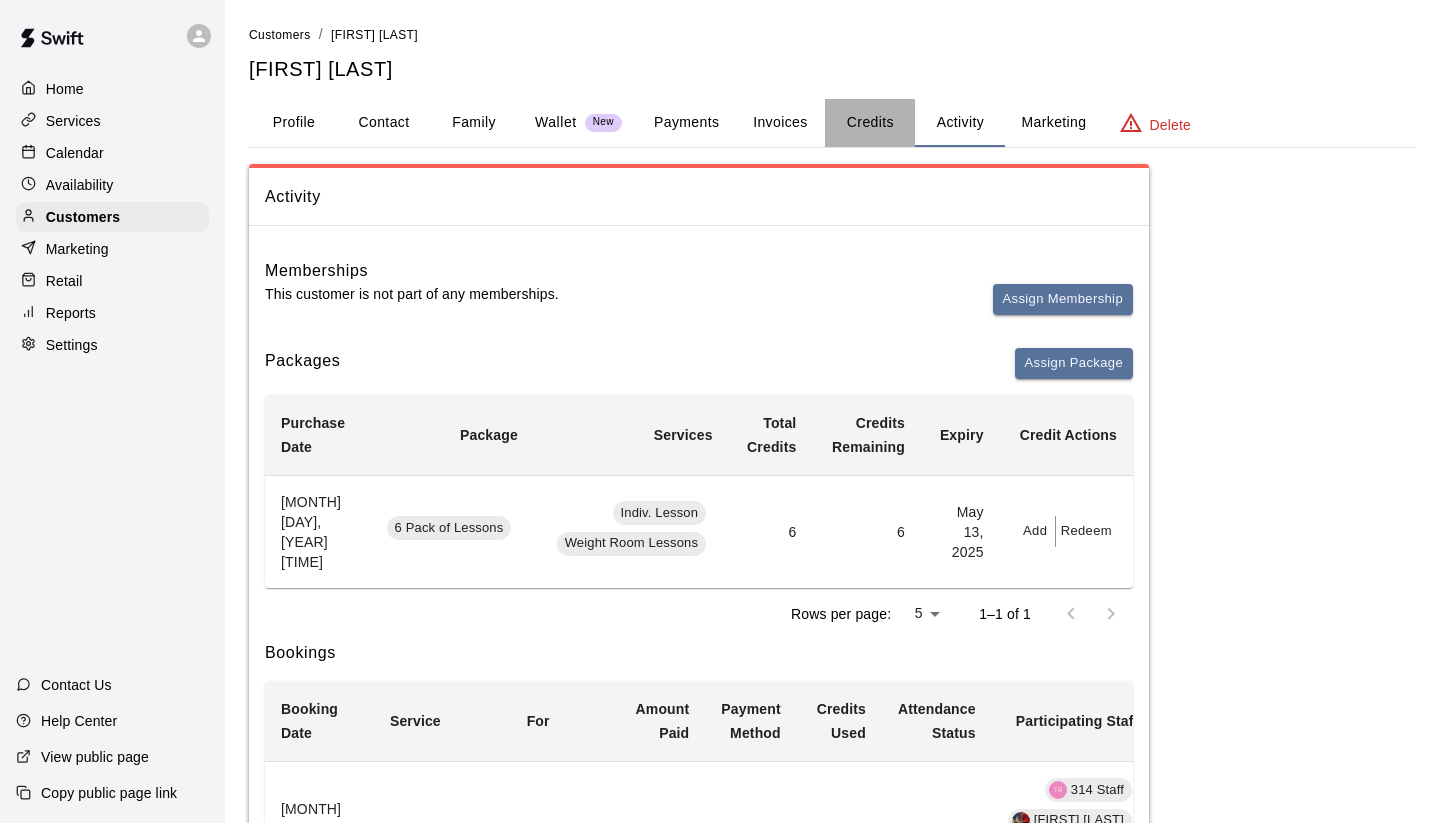 click on "Credits" at bounding box center [870, 123] 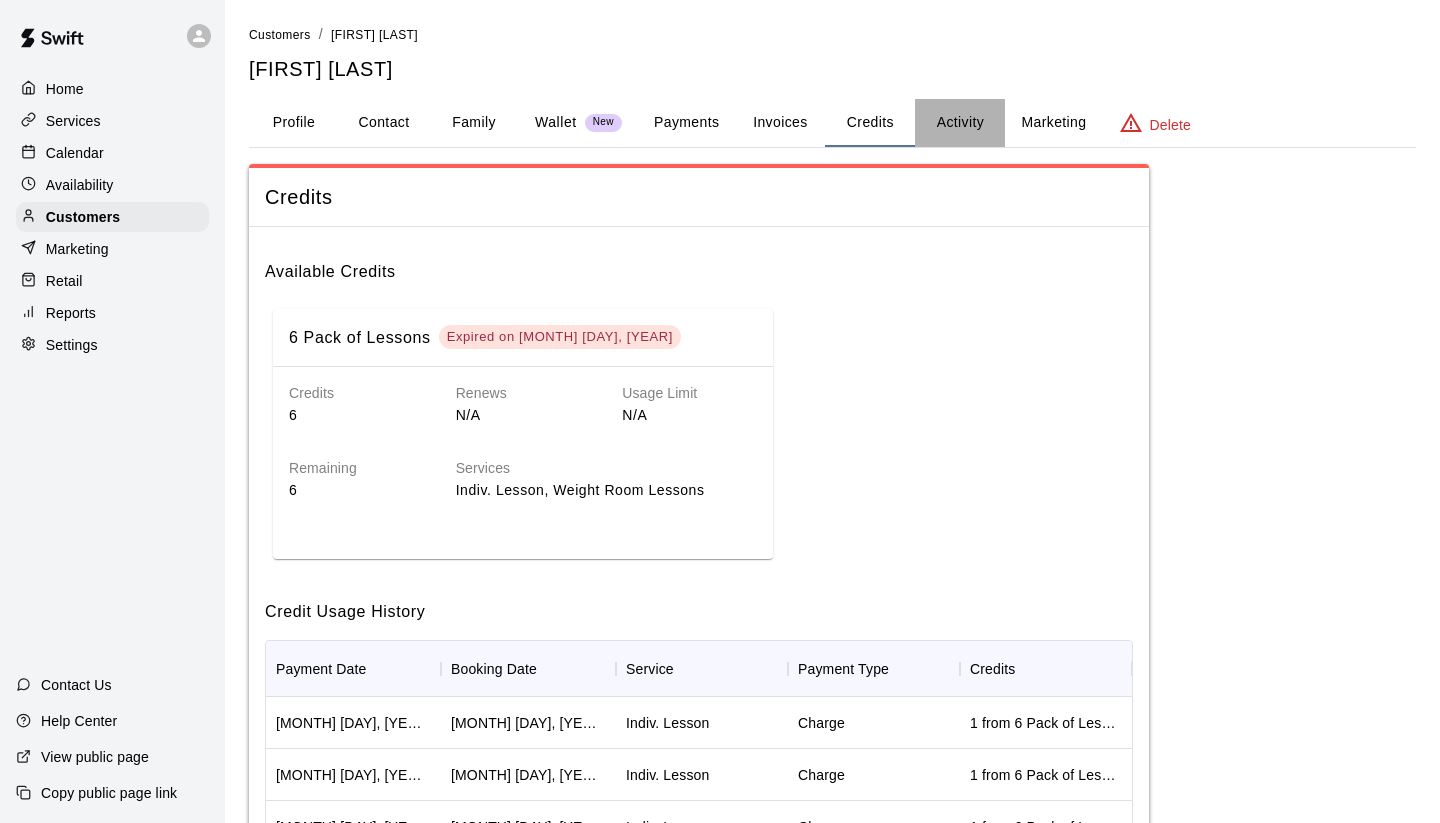 click on "Activity" at bounding box center (960, 123) 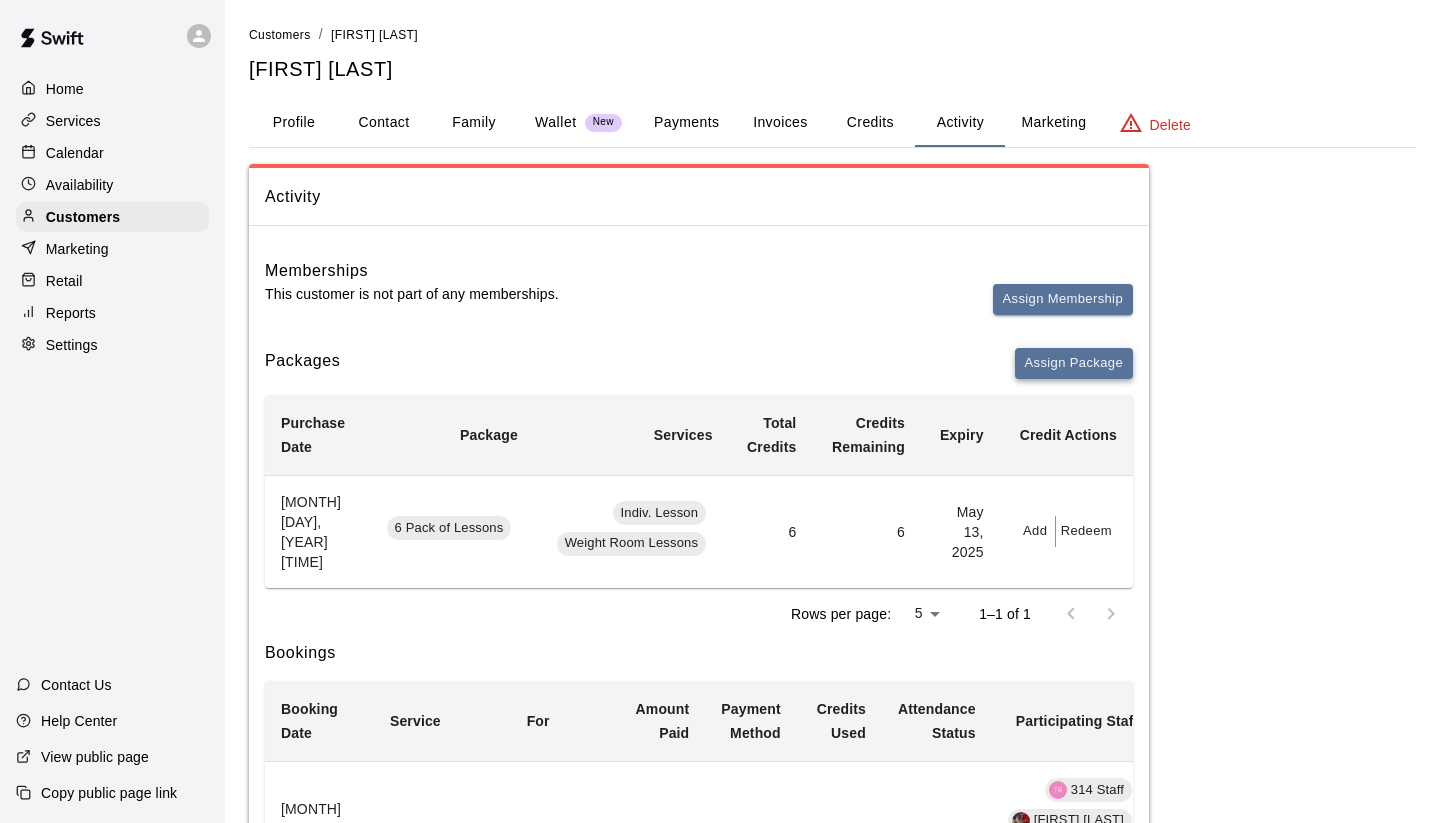 click on "Assign Package" at bounding box center (1074, 363) 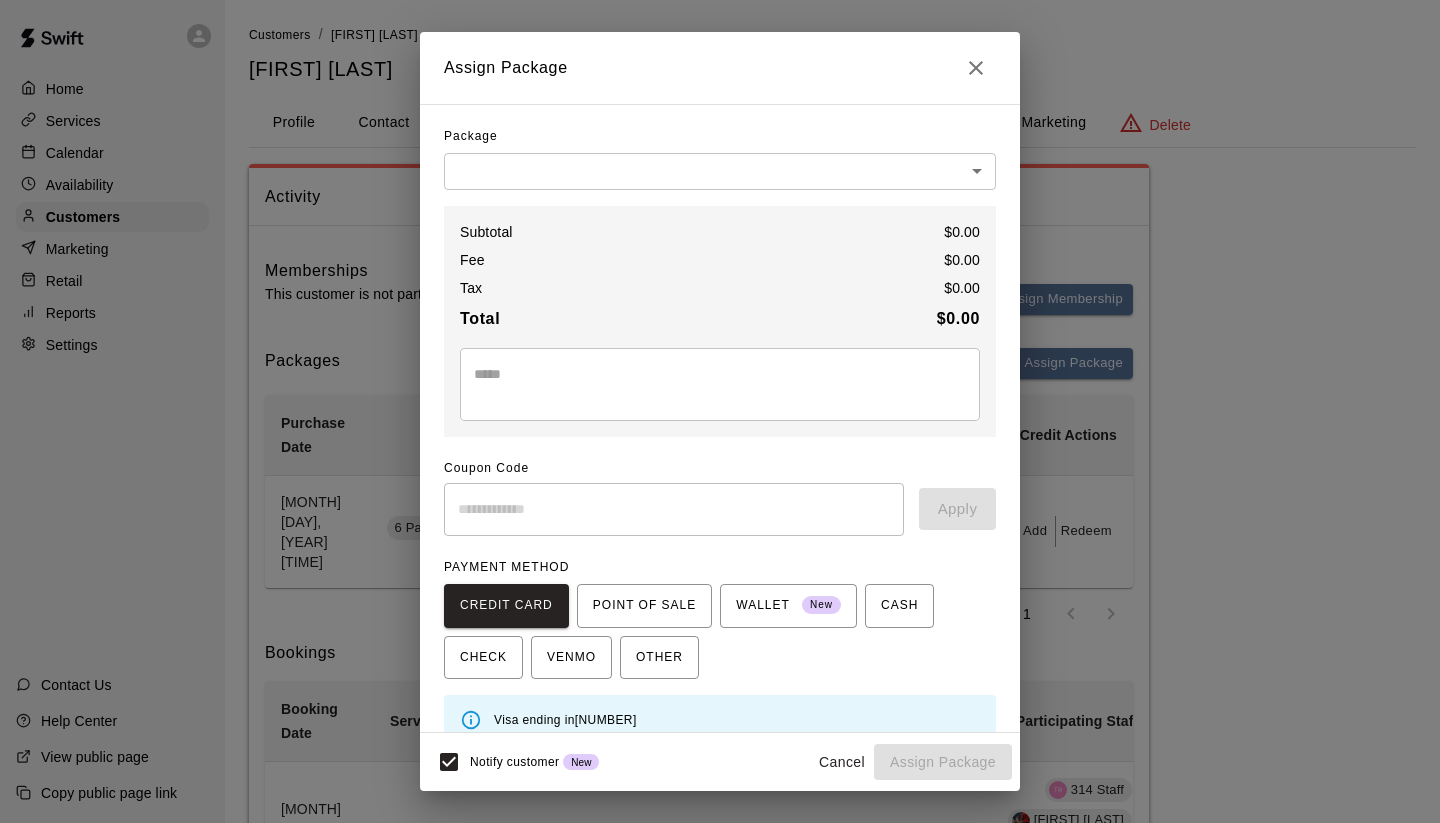 click on "[FIRST] ([NICKNAME]) [LAST] Profile Contact Family Wallet New Payments Invoices Credits Activity Marketing Delete Activity Memberships This customer is not part of any memberships. Assign Membership Packages Assign Package Purchase Date   Package Services Total Credits Credits Remaining Expiry Credit Actions [MONTH] [DAY], [YEAR] [TIME] [NUMBER] Pack of Lessons Indiv. Lesson Weight Room Lessons [NUMBER] [NUMBER] [MONTH] [DAY], [YEAR] Add Redeem Rows per page: [NUMBER] * 1–[NUMBER] of [NUMBER] Bookings Booking Date   Service For Amount Paid Payment Method Credits Used Attendance Status Participating Staff [MONTH] [DAY], [YEAR] [TIME] Presidents Day Camp [FIRST] [LAST] $[PRICE] Card N/A Attended [NUMBER] Staff [FIRST] [LAST] [FIRST] [LAST] [FIRST] [LAST] [MONTH] [DAY], [YEAR] [TIME] Black Friday Camp [FIRST] [LAST] $[PRICE] Card N/A Unknown [NUMBER] Staff [FIRST] [LAST] [MONTH] [DAY], [YEAR] [TIME] Indiv. Lesson [NUMBER] [NUMBER]" at bounding box center [720, 799] 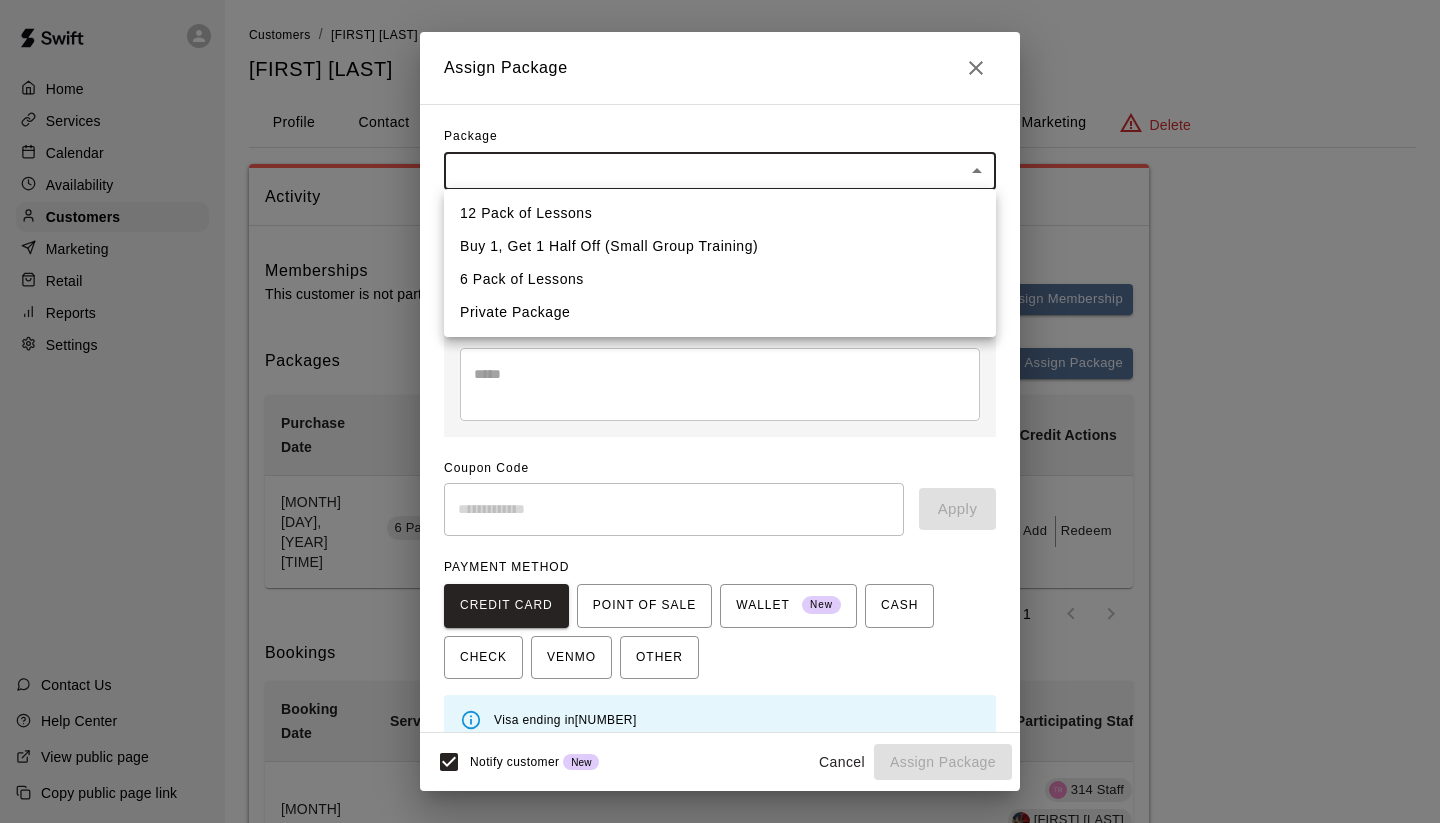 click at bounding box center (720, 411) 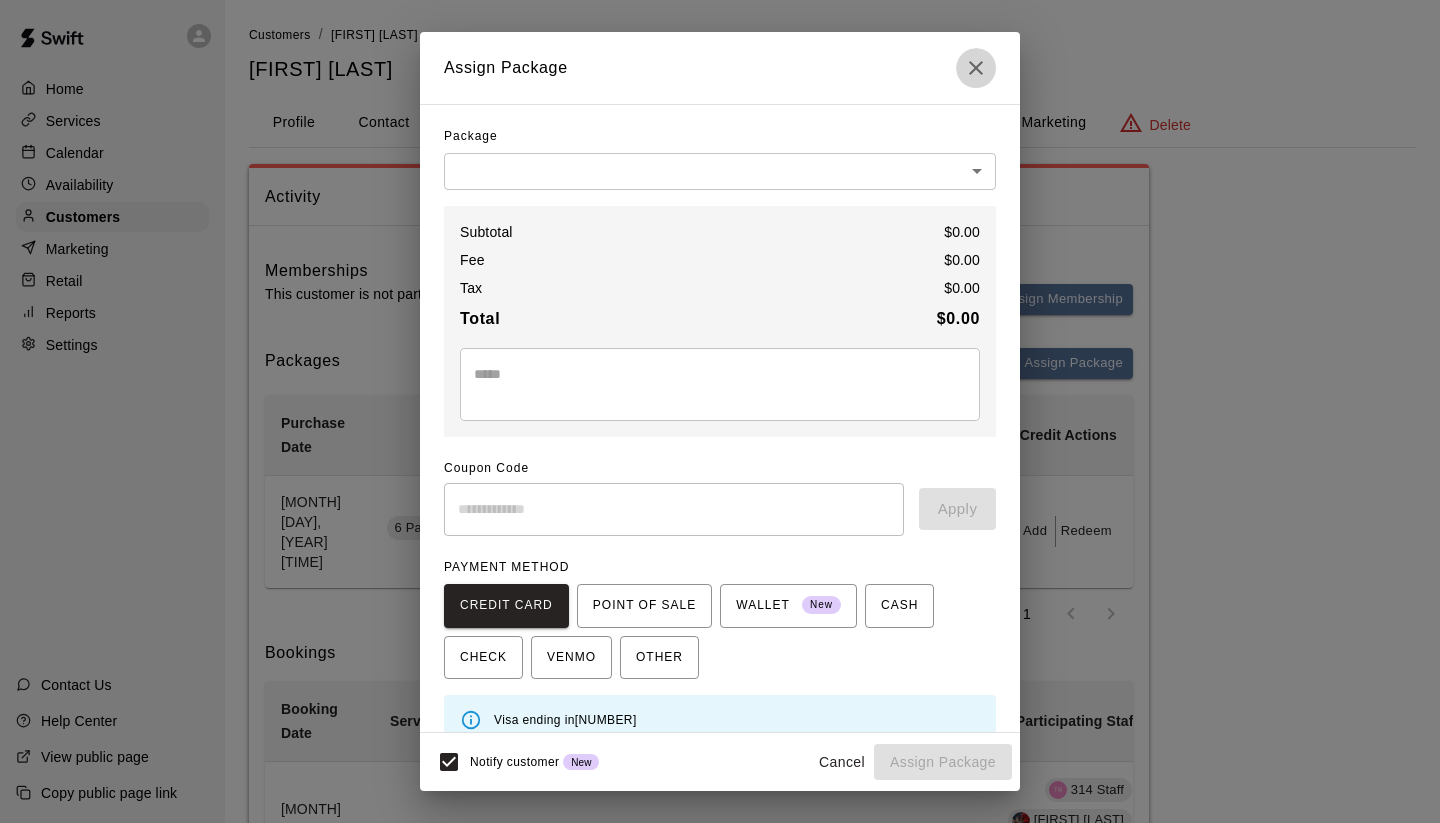 click 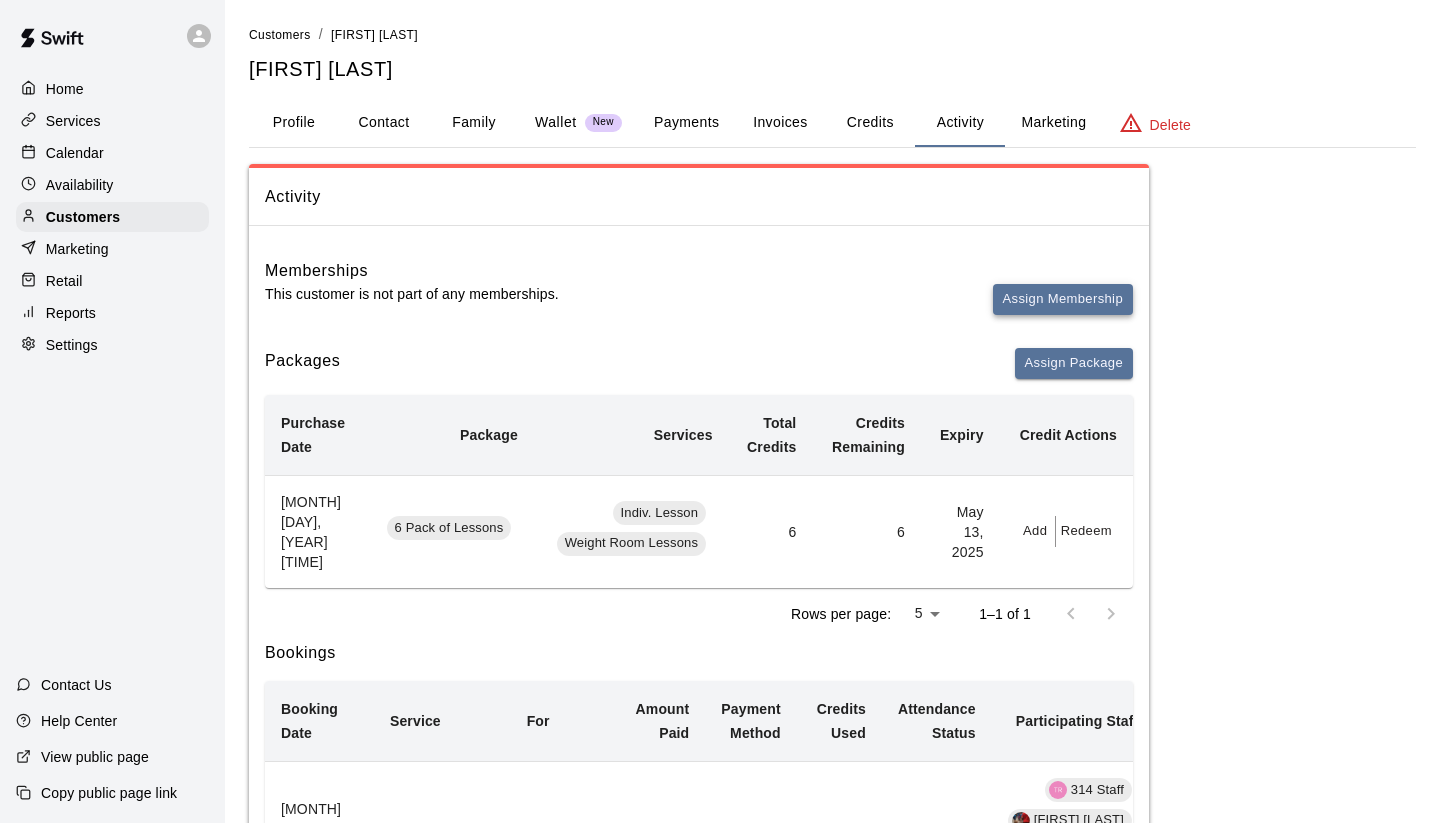 click on "Assign Membership" at bounding box center (1063, 299) 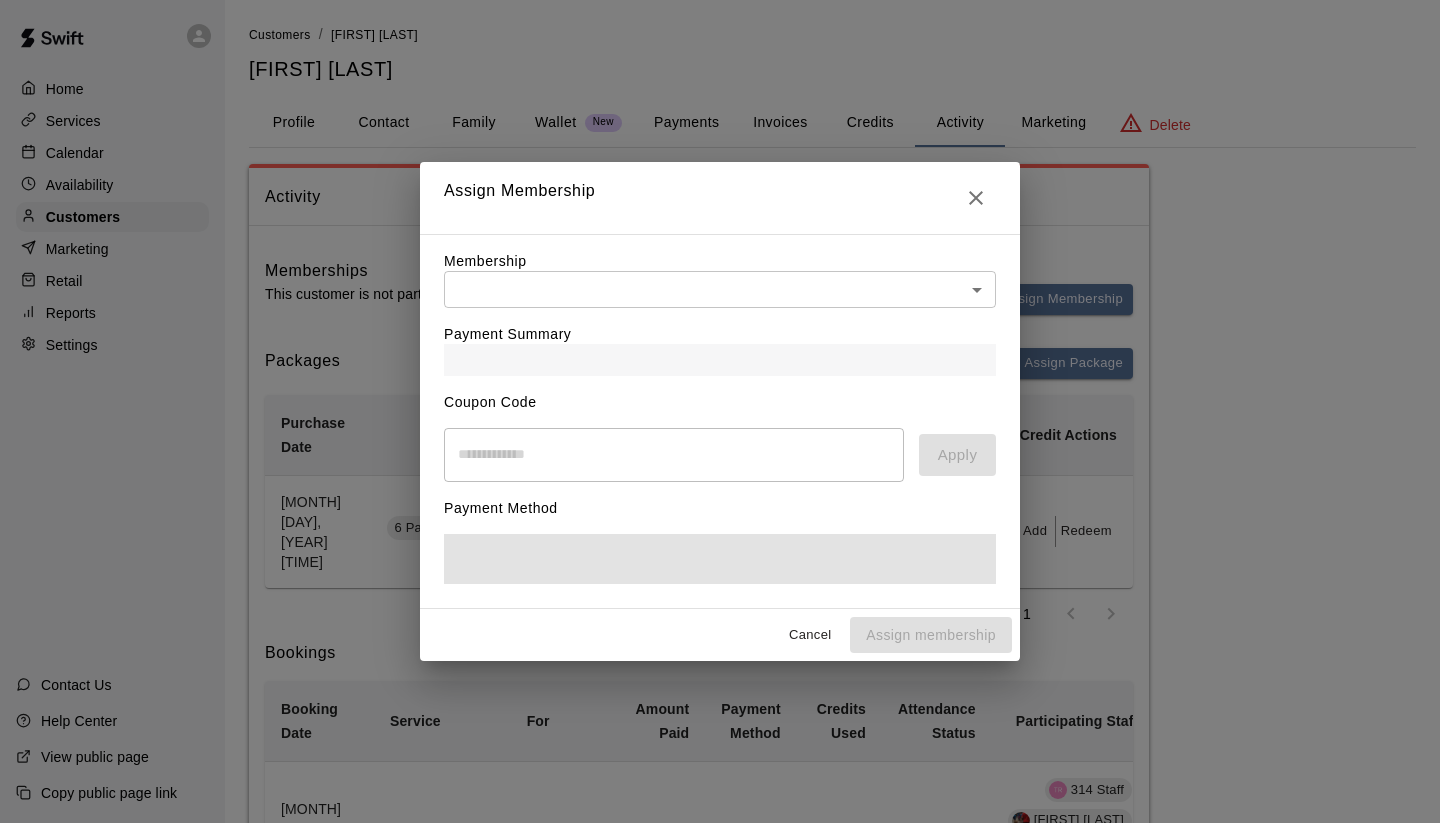 click on "Membership ​ ​" at bounding box center (720, 279) 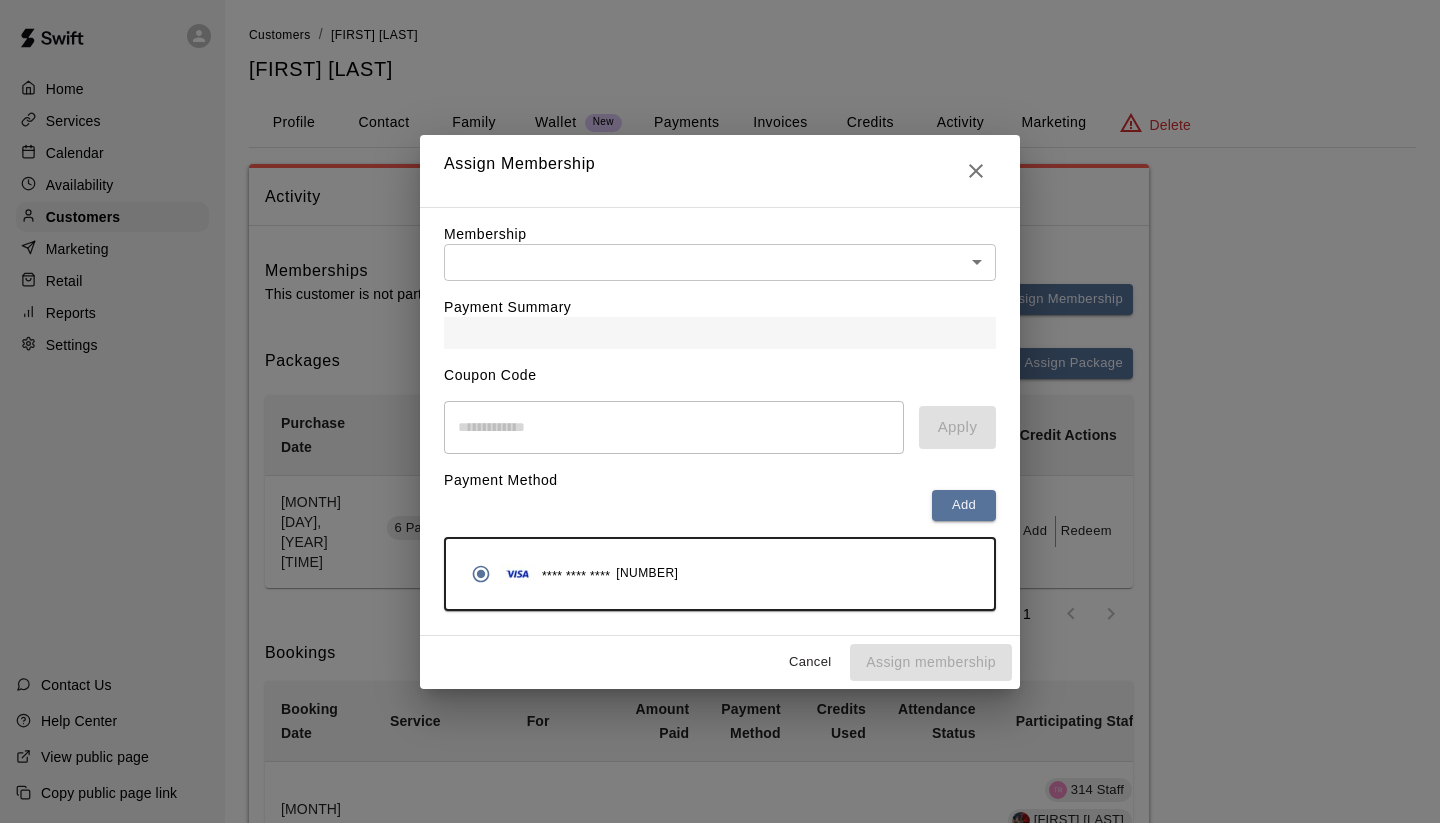 click on "[FIRST] ([NICKNAME]) [LAST] Profile Contact Family Wallet New Payments Invoices Credits Activity Marketing Delete Activity Memberships This customer is not part of any memberships. Assign Membership Packages Assign Package Purchase Date   Package Services Total Credits Credits Remaining Expiry Credit Actions [MONTH] [DAY], [YEAR] [TIME] [NUMBER] Pack of Lessons Indiv. Lesson Weight Room Lessons [NUMBER] [NUMBER] [MONTH] [DAY], [YEAR] Add Redeem Rows per page: [NUMBER] * 1–[NUMBER] of [NUMBER] Bookings Booking Date   Service For Amount Paid Payment Method Credits Used Attendance Status Participating Staff [MONTH] [DAY], [YEAR] [TIME] Presidents Day Camp [FIRST] [LAST] $[PRICE] Card N/A Attended [NUMBER] Staff [FIRST] [LAST] [FIRST] [LAST] [FIRST] [LAST] [MONTH] [DAY], [YEAR] [TIME] Black Friday Camp [FIRST] [LAST] $[PRICE] Card N/A Unknown [NUMBER] Staff [FIRST] [LAST] [MONTH] [DAY], [YEAR] [TIME] Indiv. Lesson [NUMBER] [NUMBER]" at bounding box center [720, 799] 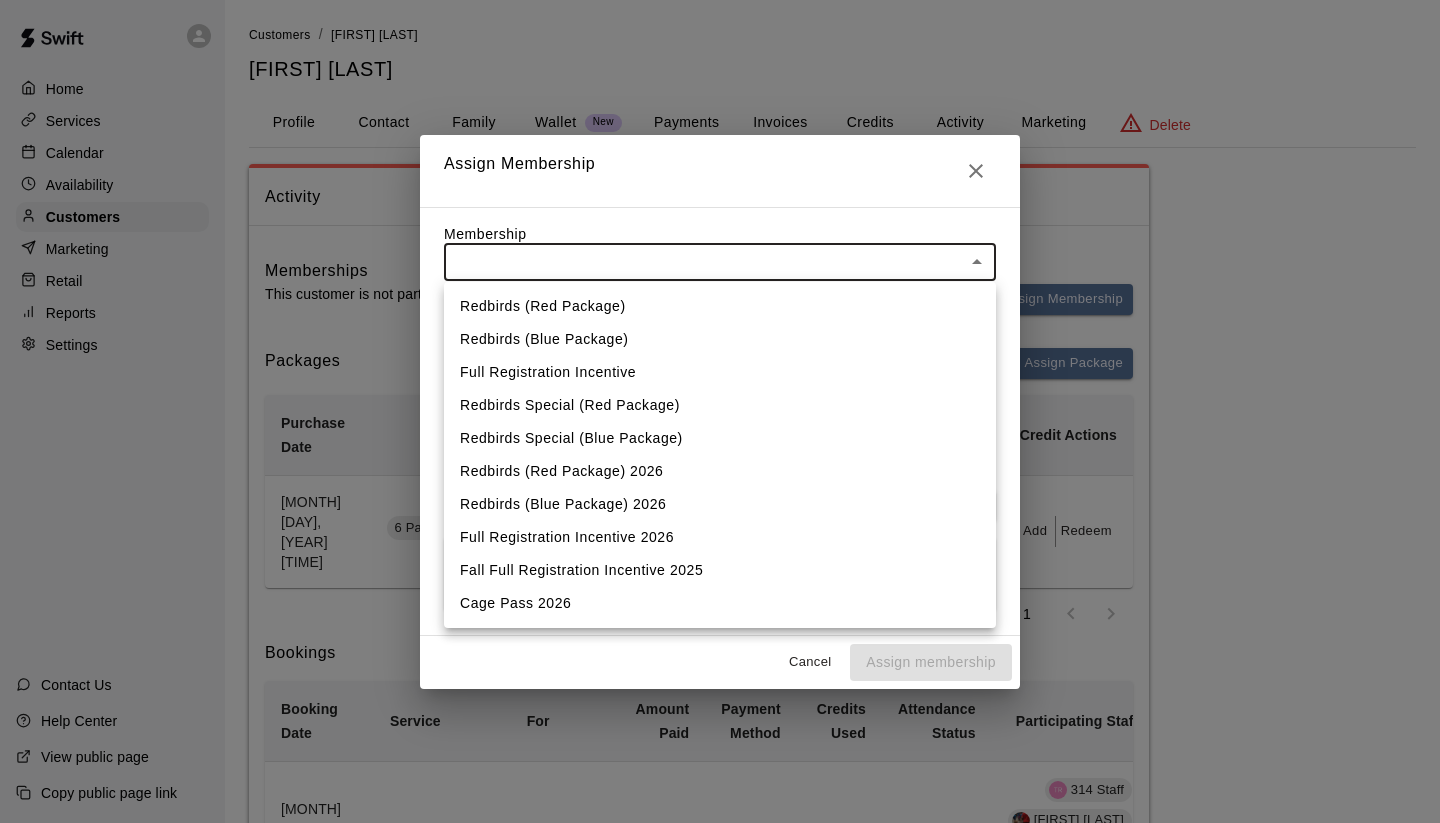click at bounding box center (720, 411) 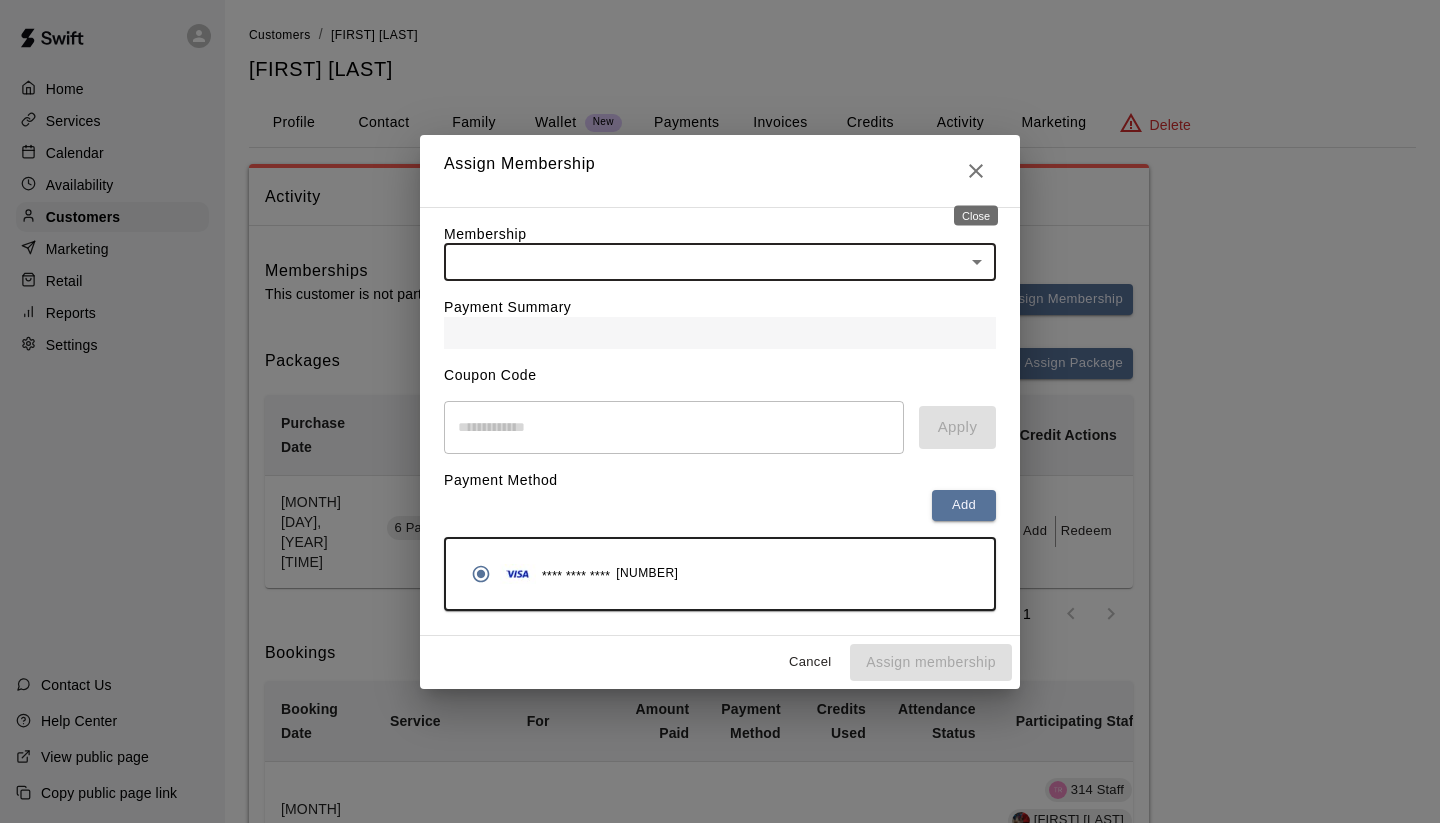 click 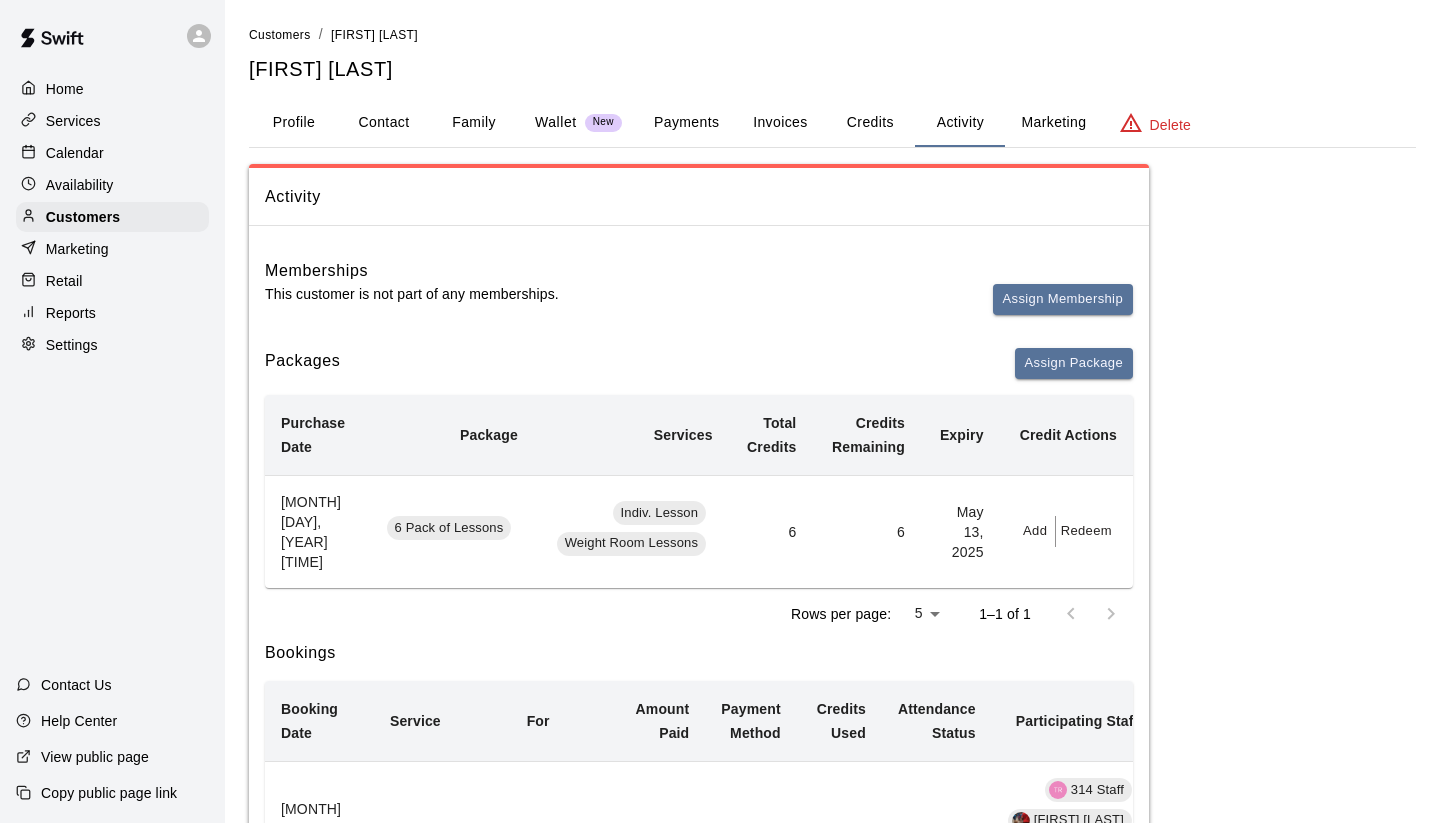 click on "Invoices" at bounding box center [780, 123] 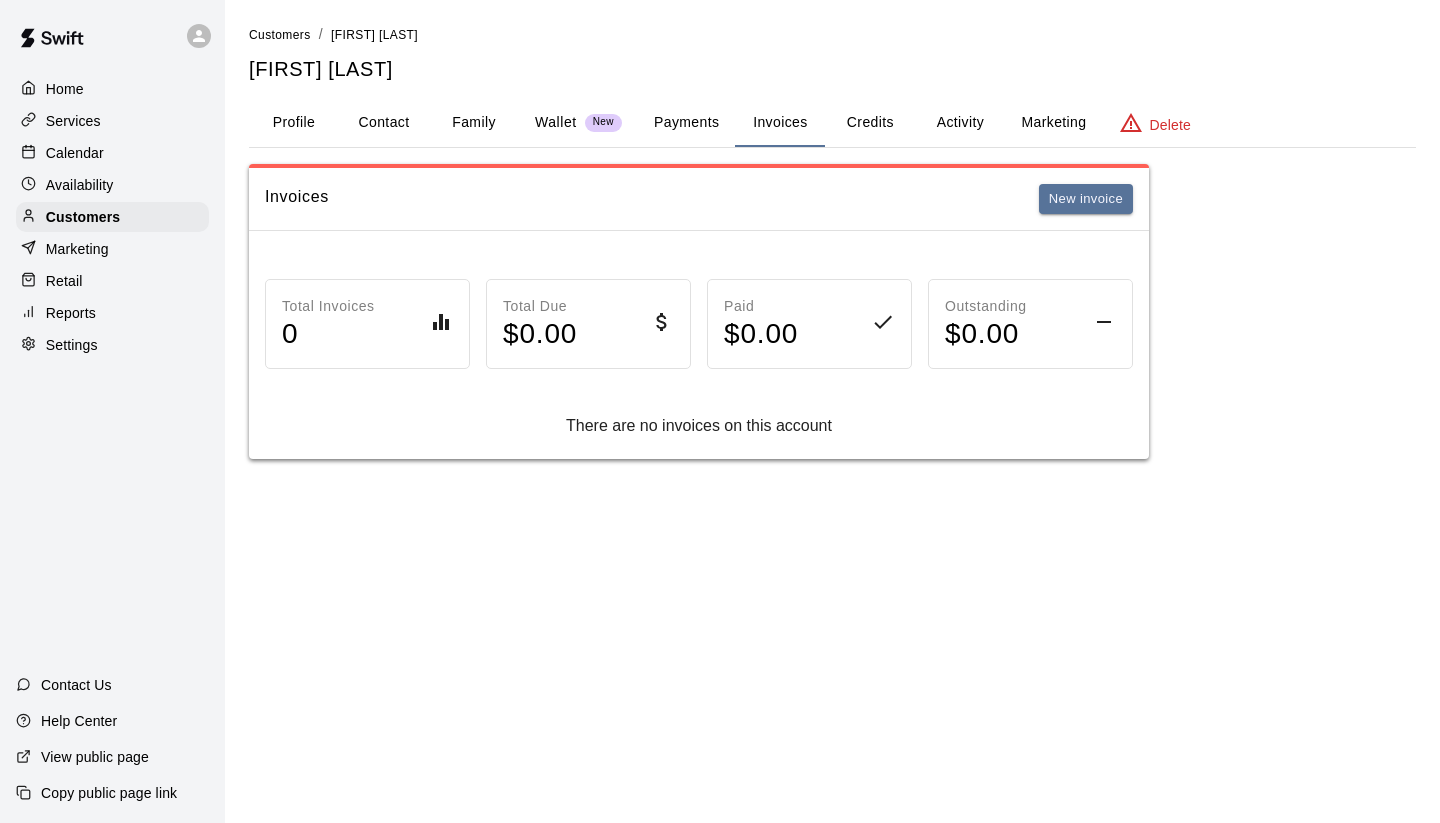 click on "Payments" at bounding box center (686, 123) 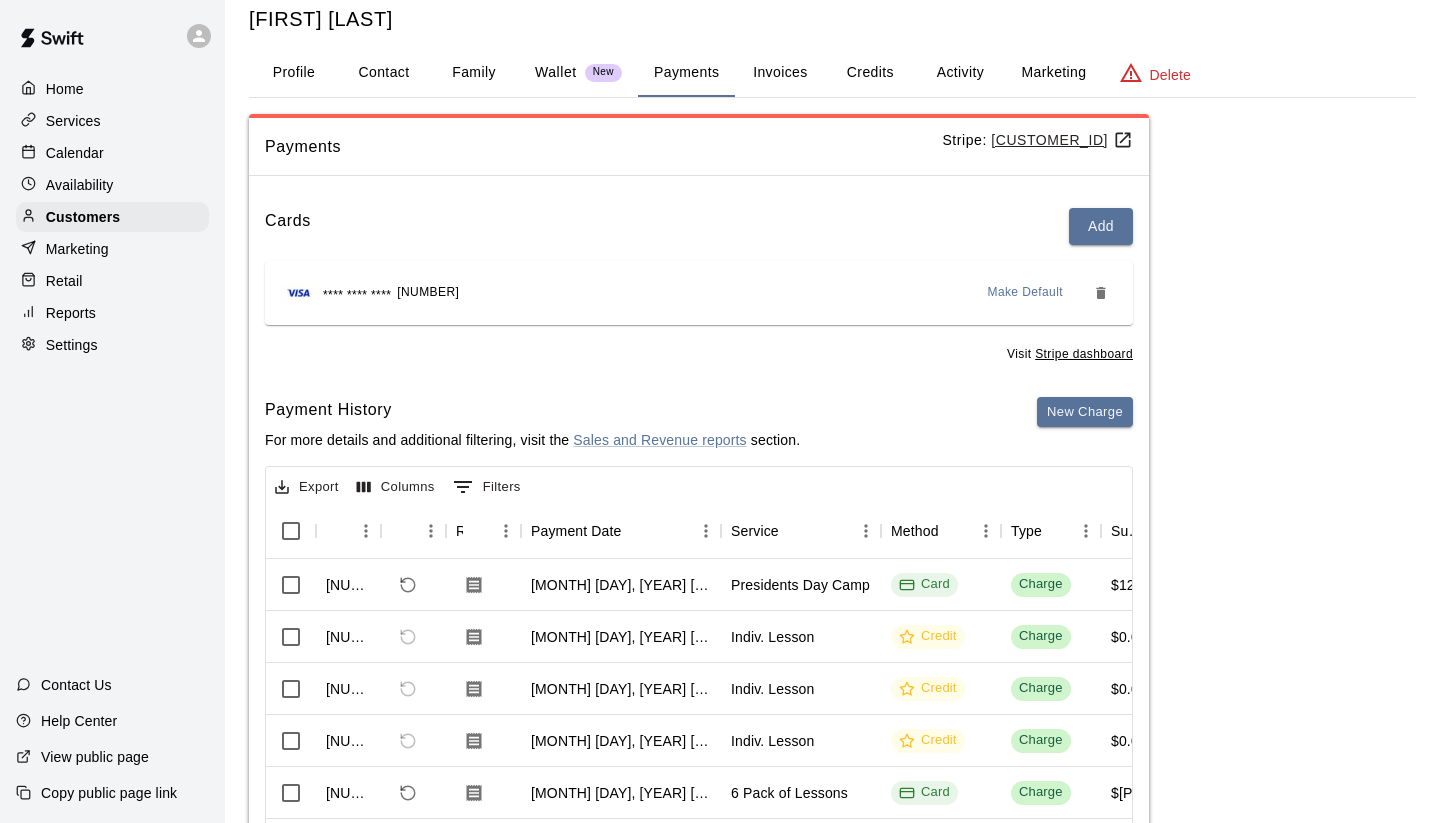 scroll, scrollTop: 46, scrollLeft: 0, axis: vertical 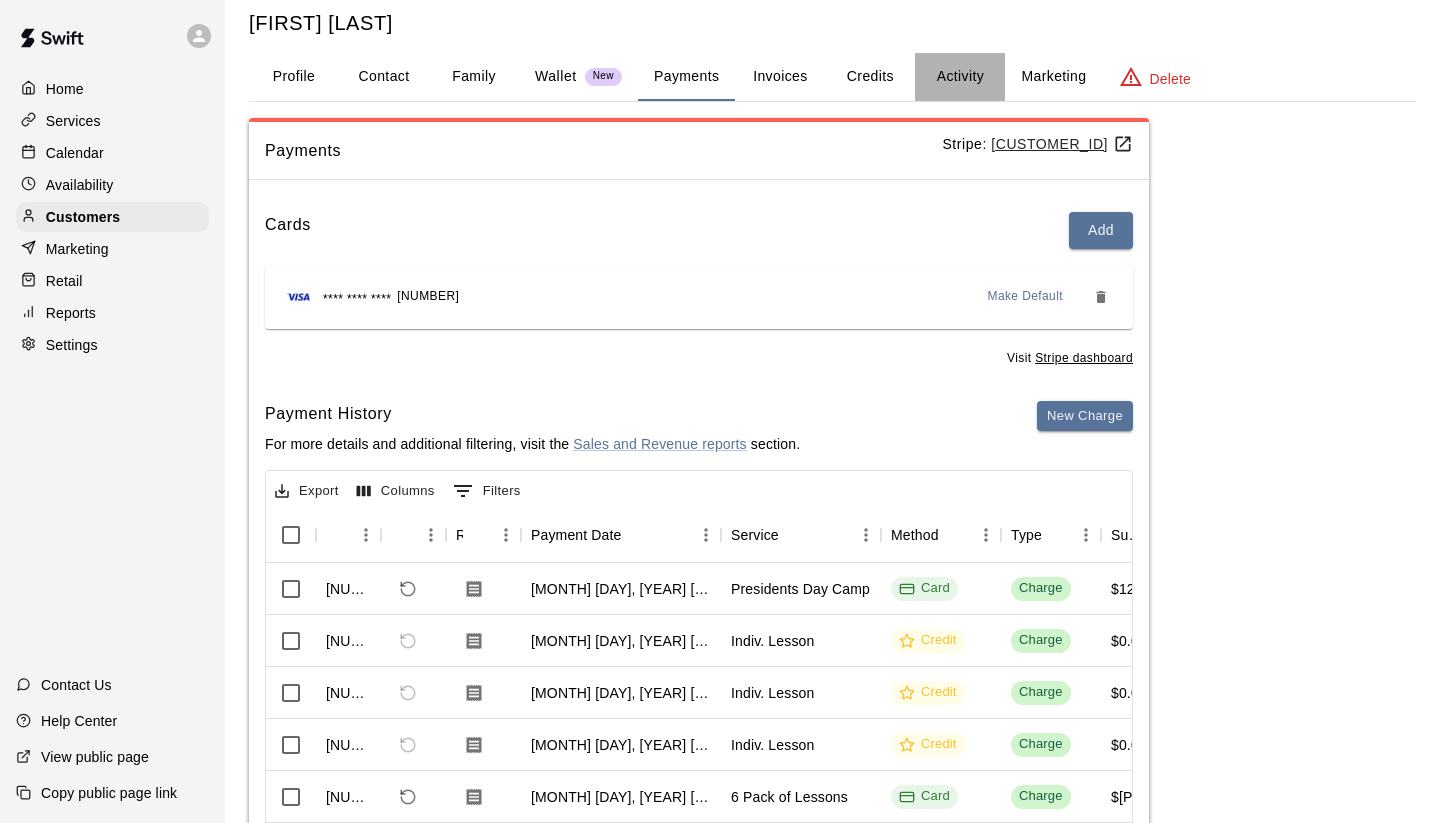 click on "Activity" at bounding box center (960, 77) 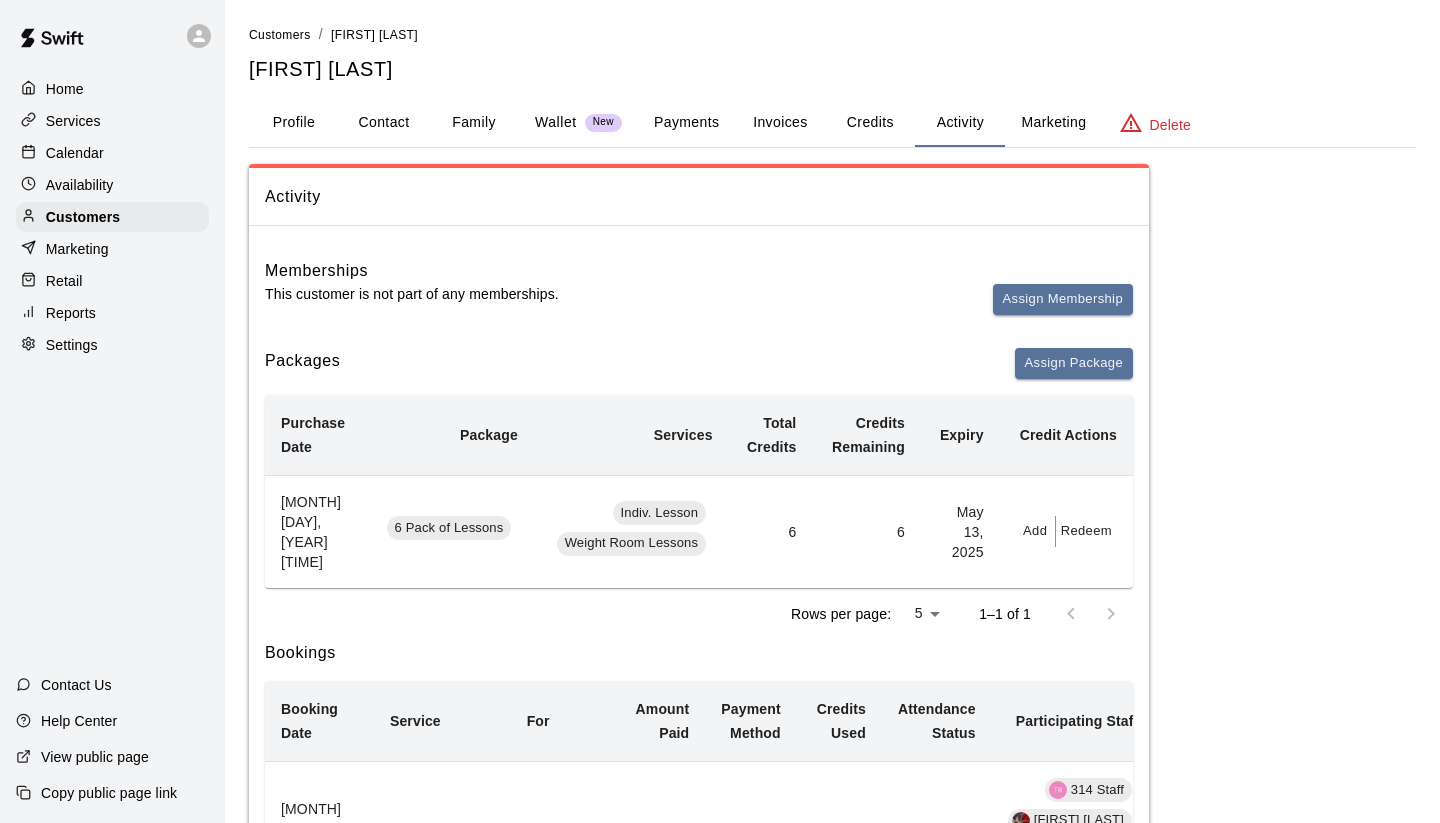 scroll, scrollTop: 0, scrollLeft: 0, axis: both 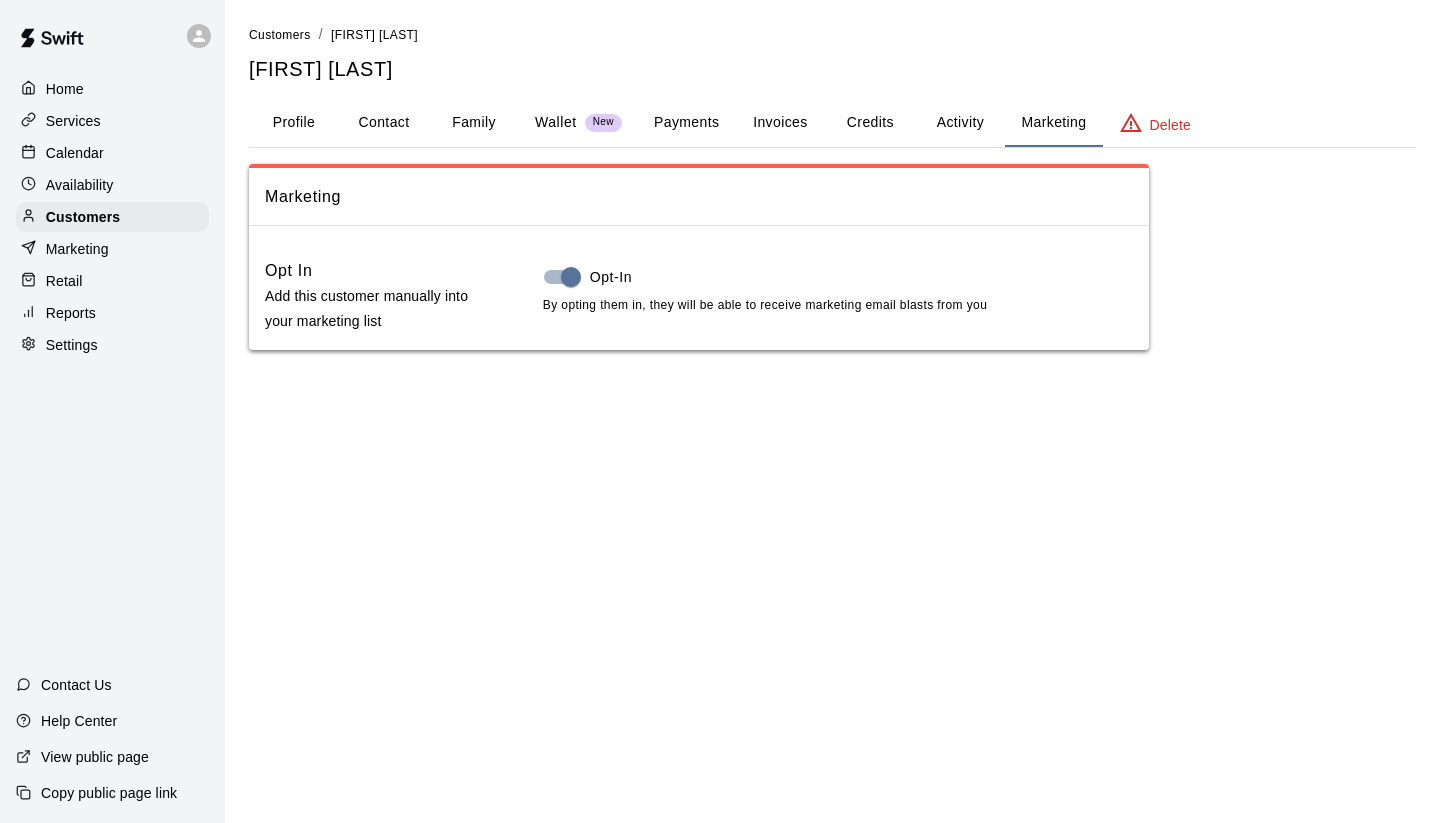 click on "Activity" at bounding box center [960, 123] 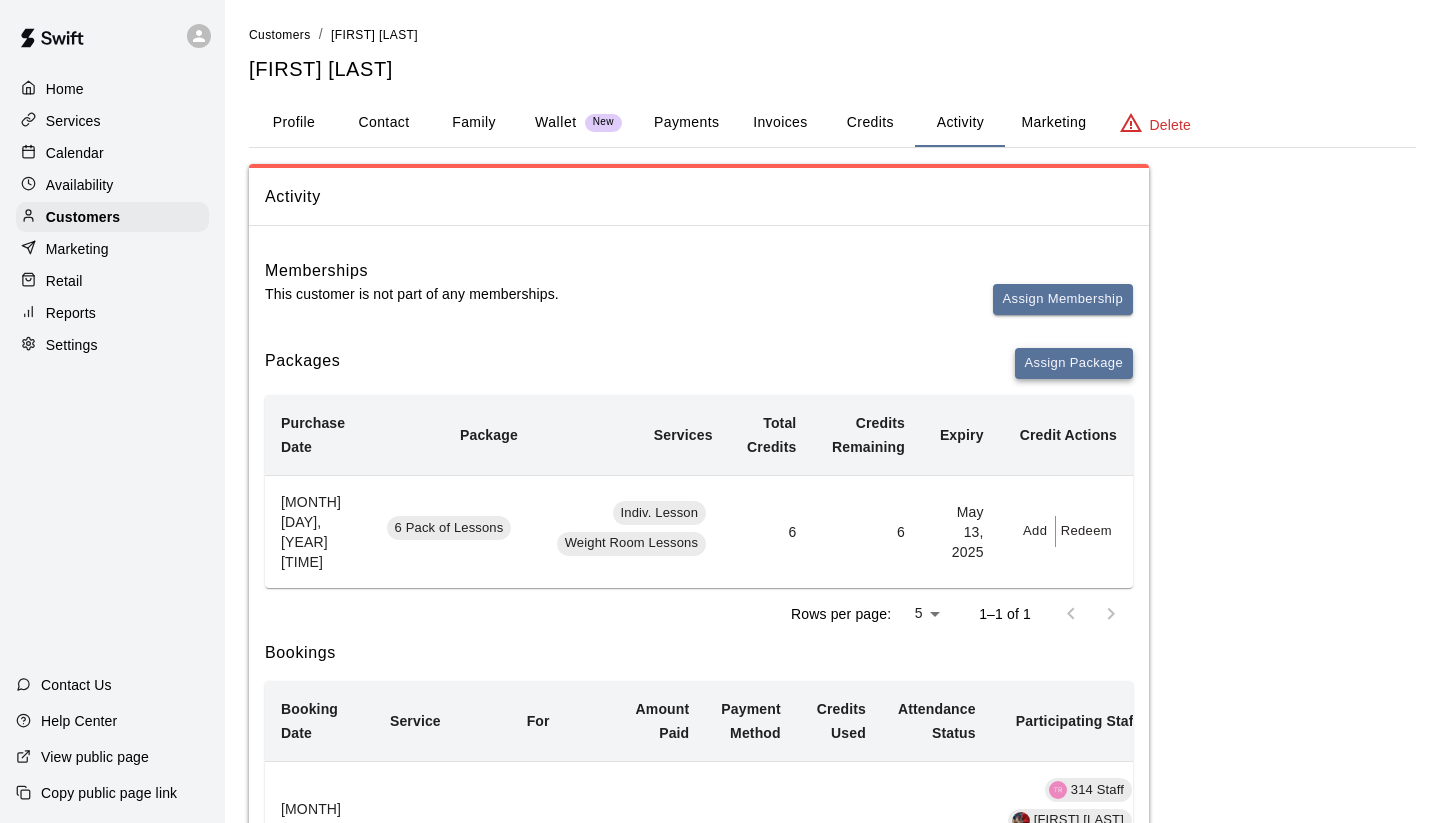click on "Assign Package" at bounding box center (1074, 363) 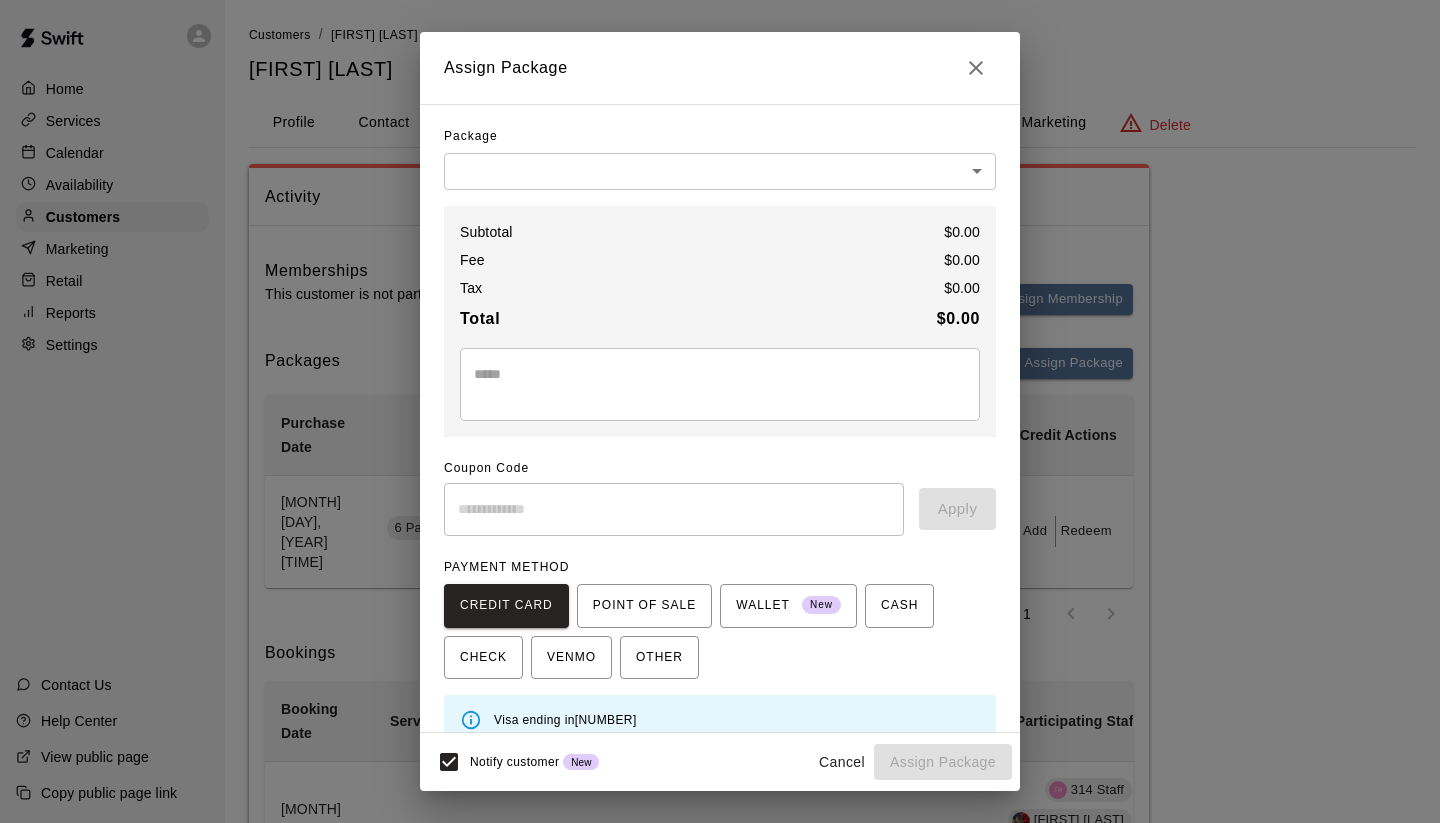 click on "[FIRST] ([NICKNAME]) [LAST] Profile Contact Family Wallet New Payments Invoices Credits Activity Marketing Delete Activity Memberships This customer is not part of any memberships. Assign Membership Packages Assign Package Purchase Date   Package Services Total Credits Credits Remaining Expiry Credit Actions [MONTH] [DAY], [YEAR] [TIME] [NUMBER] Pack of Lessons Indiv. Lesson Weight Room Lessons [NUMBER] [NUMBER] [MONTH] [DAY], [YEAR] Add Redeem Rows per page: [NUMBER] * 1–[NUMBER] of [NUMBER] Bookings Booking Date   Service For Amount Paid Payment Method Credits Used Attendance Status Participating Staff [MONTH] [DAY], [YEAR] [TIME] Presidents Day Camp [FIRST] [LAST] $[PRICE] Card N/A Attended [NUMBER] Staff [FIRST] [LAST] [FIRST] [LAST] [FIRST] [LAST] [MONTH] [DAY], [YEAR] [TIME] Black Friday Camp [FIRST] [LAST] $[PRICE] Card N/A Unknown [NUMBER] Staff [FIRST] [LAST] [MONTH] [DAY], [YEAR] [TIME] Indiv. Lesson [NUMBER] [NUMBER]" at bounding box center (720, 799) 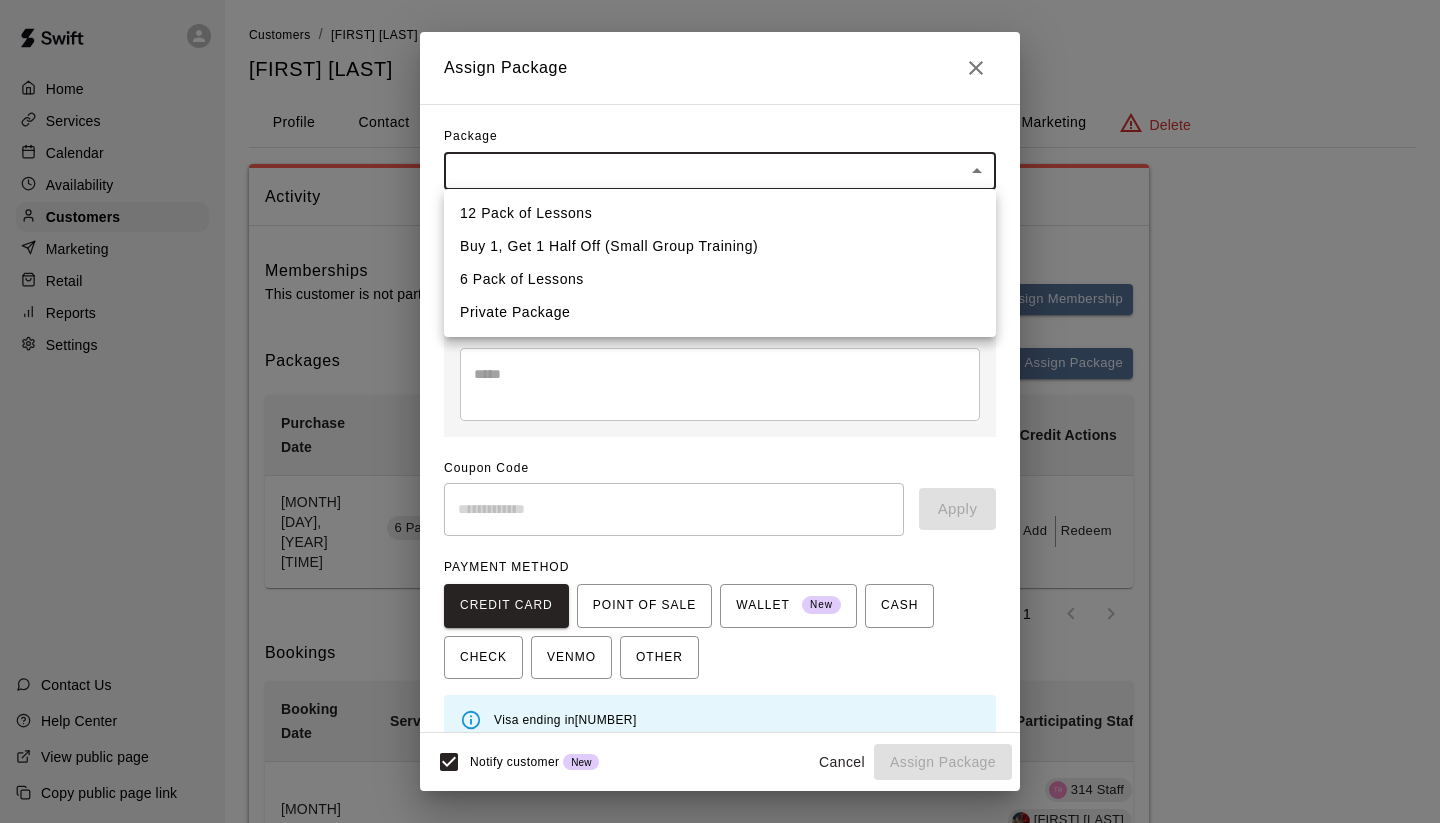 click on "6 Pack of Lessons" at bounding box center (720, 279) 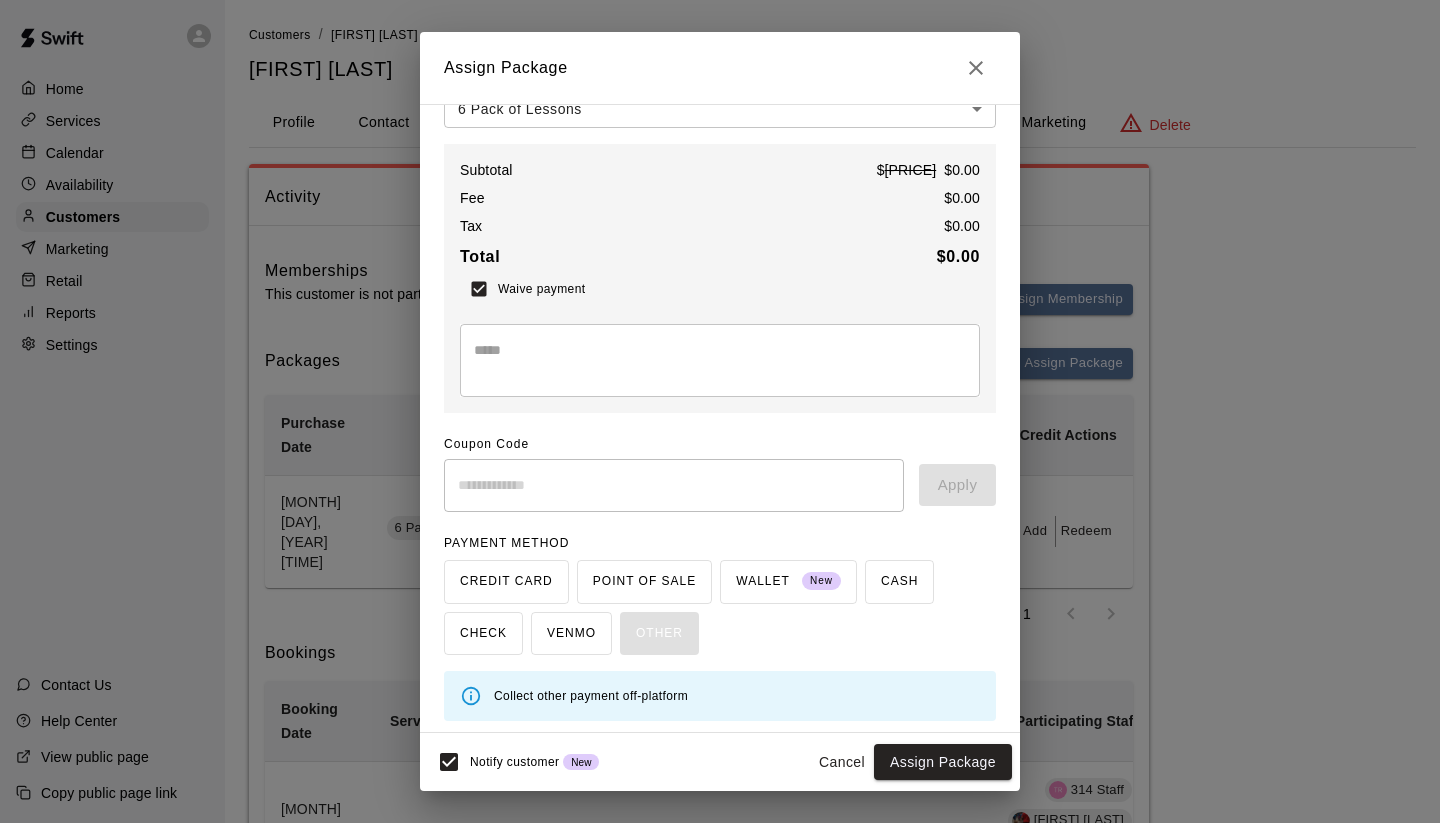 scroll, scrollTop: 61, scrollLeft: 0, axis: vertical 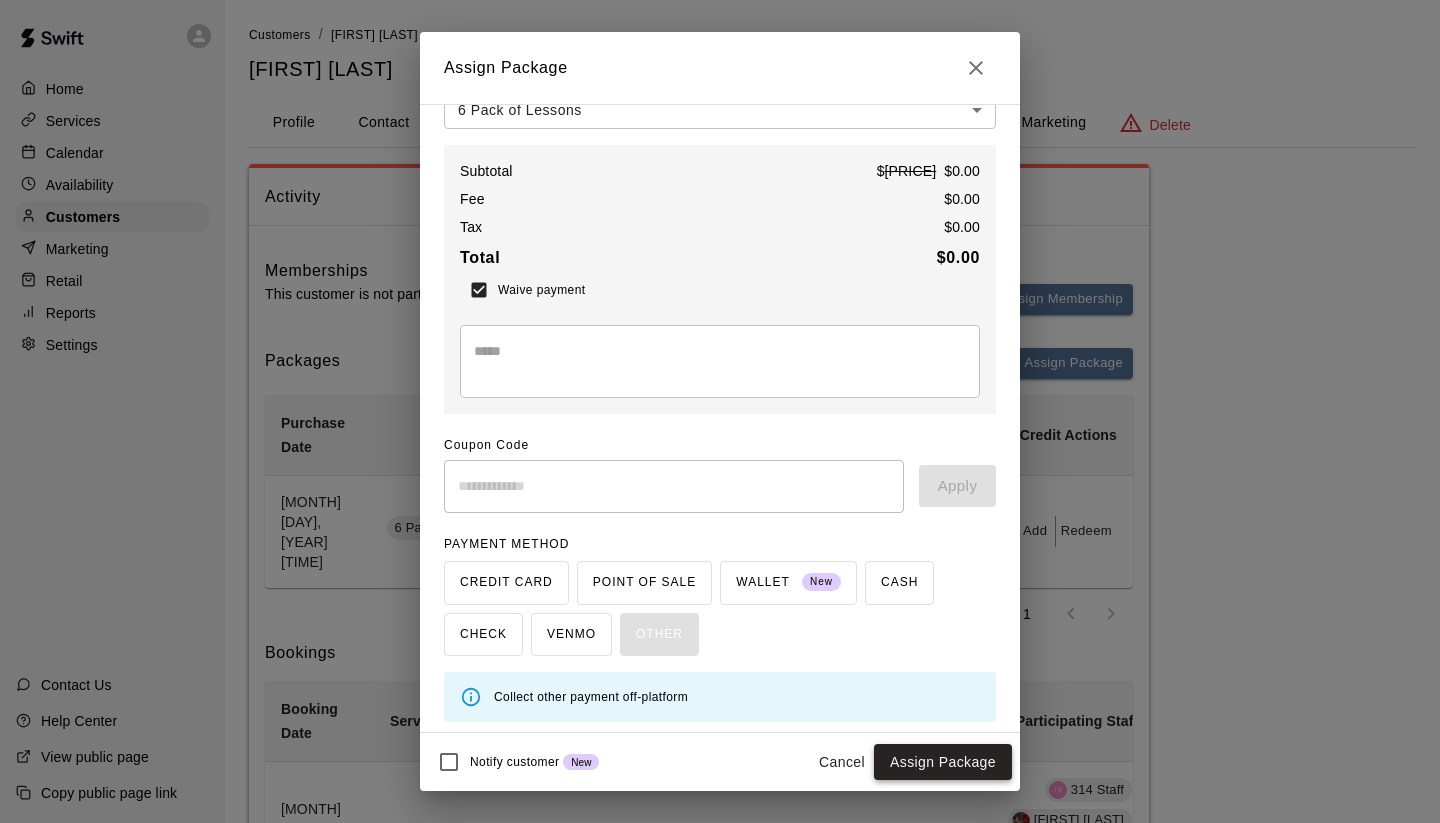 click on "Assign Package" at bounding box center (943, 762) 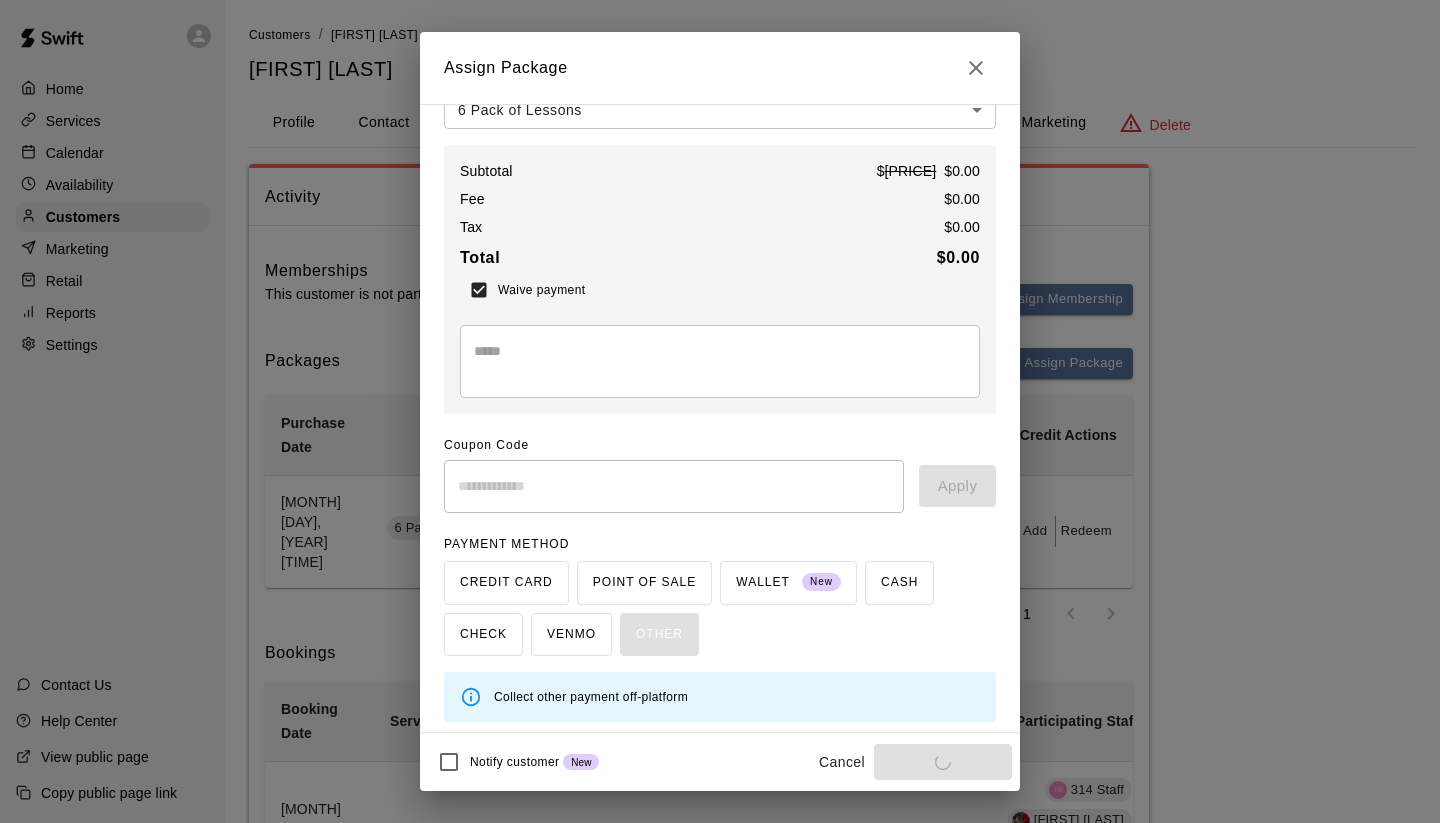 scroll, scrollTop: 23, scrollLeft: 0, axis: vertical 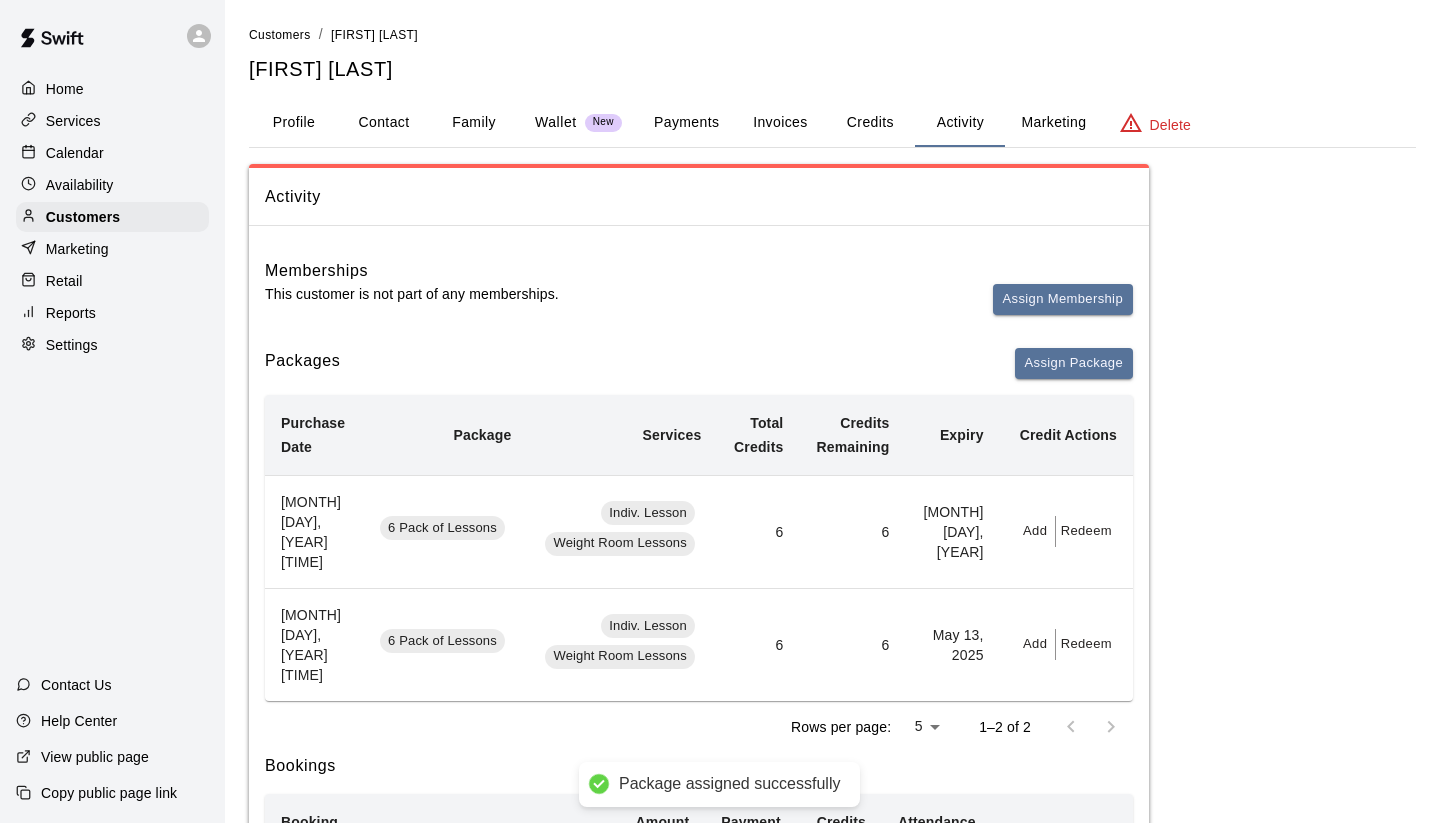 click on "Redeem" at bounding box center [1086, 531] 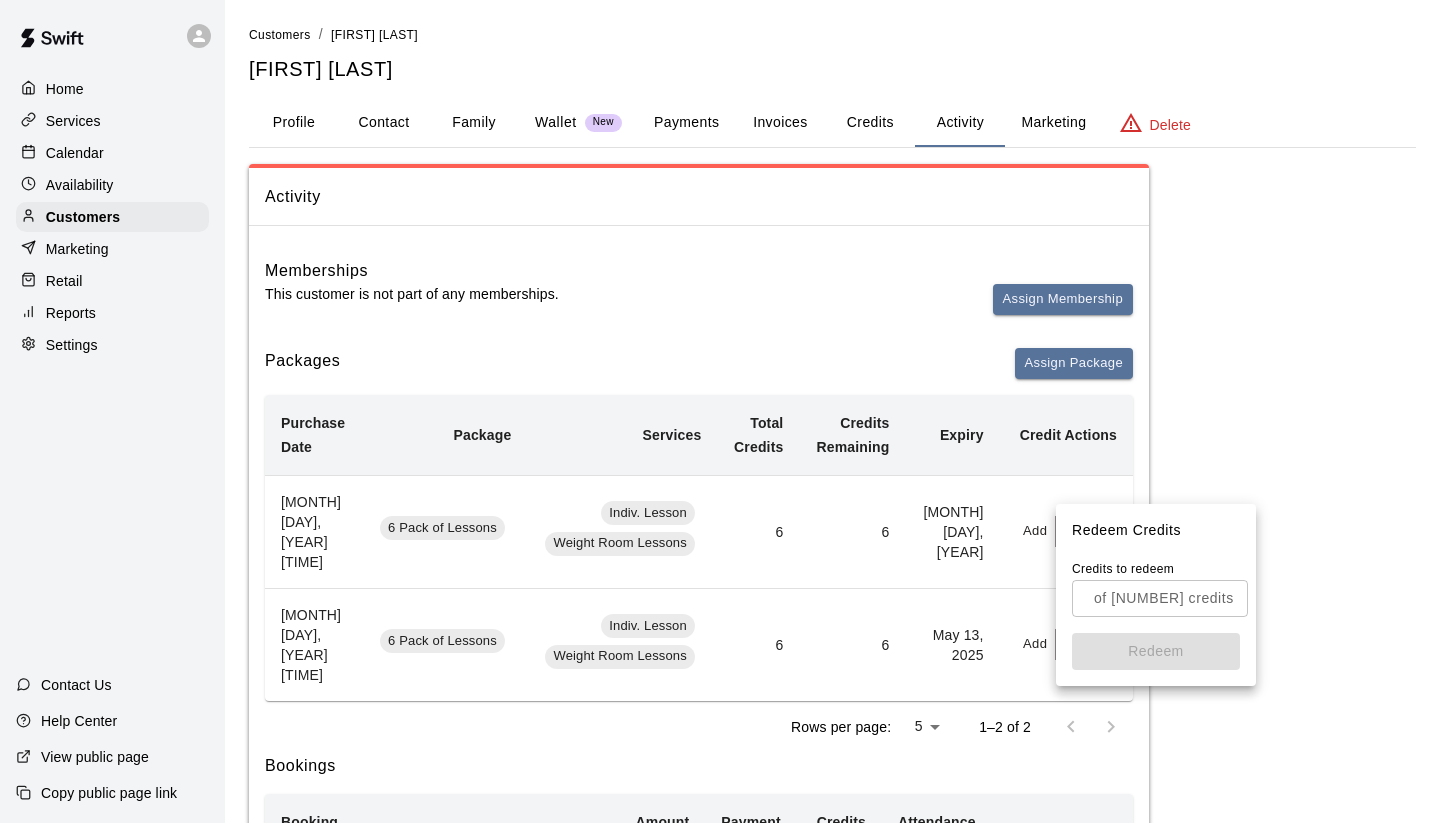 click at bounding box center (1079, 598) 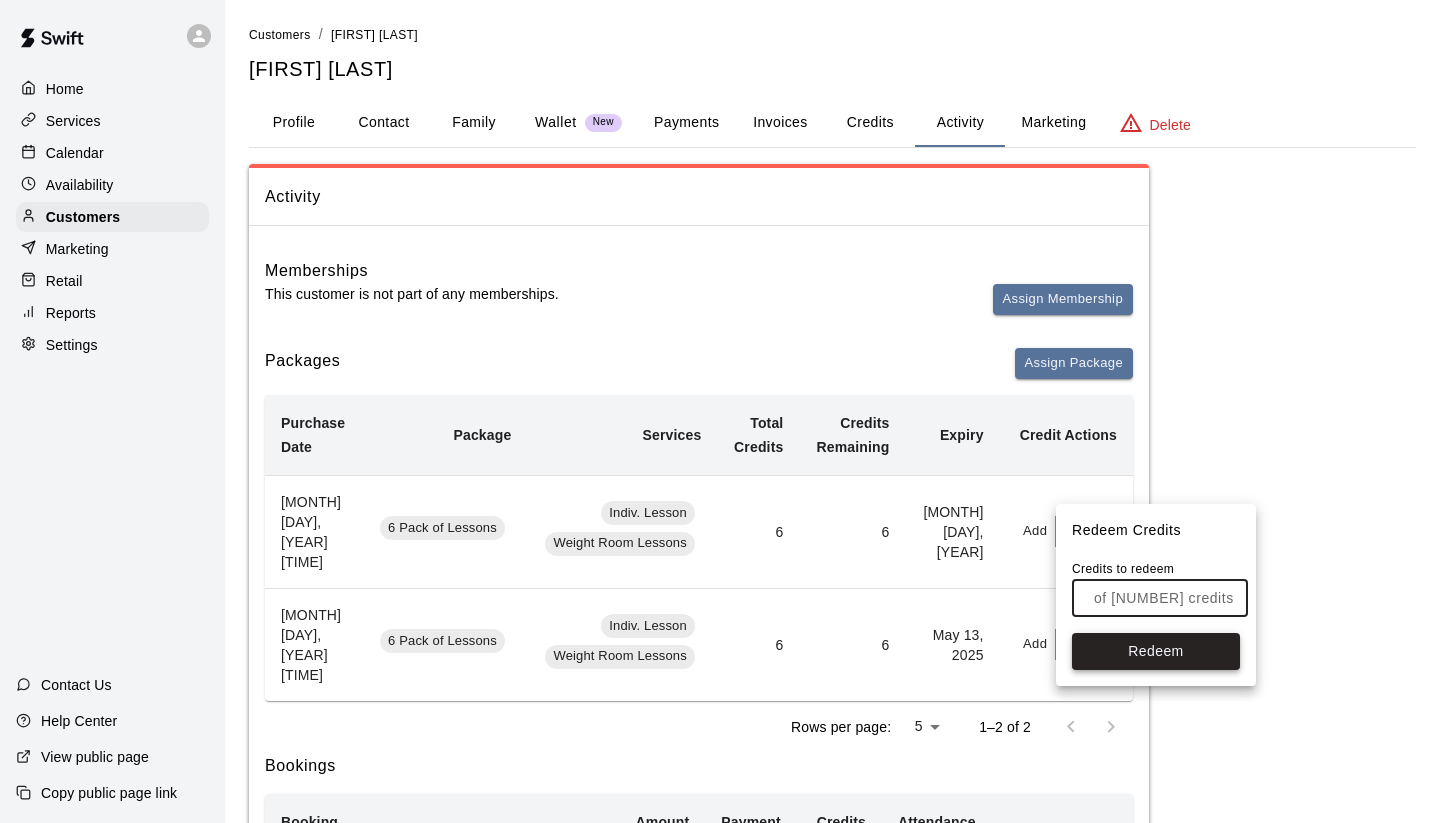 type on "*" 